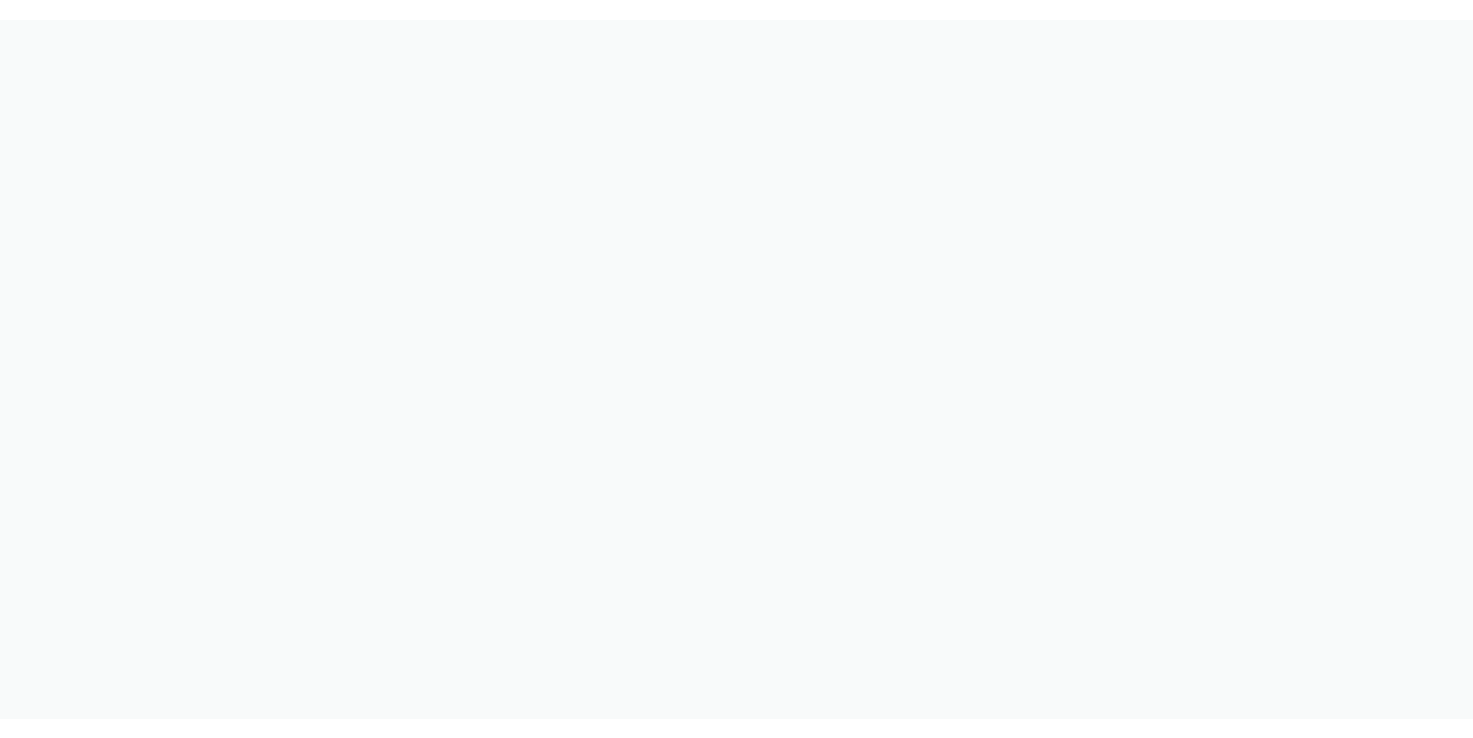 scroll, scrollTop: 0, scrollLeft: 0, axis: both 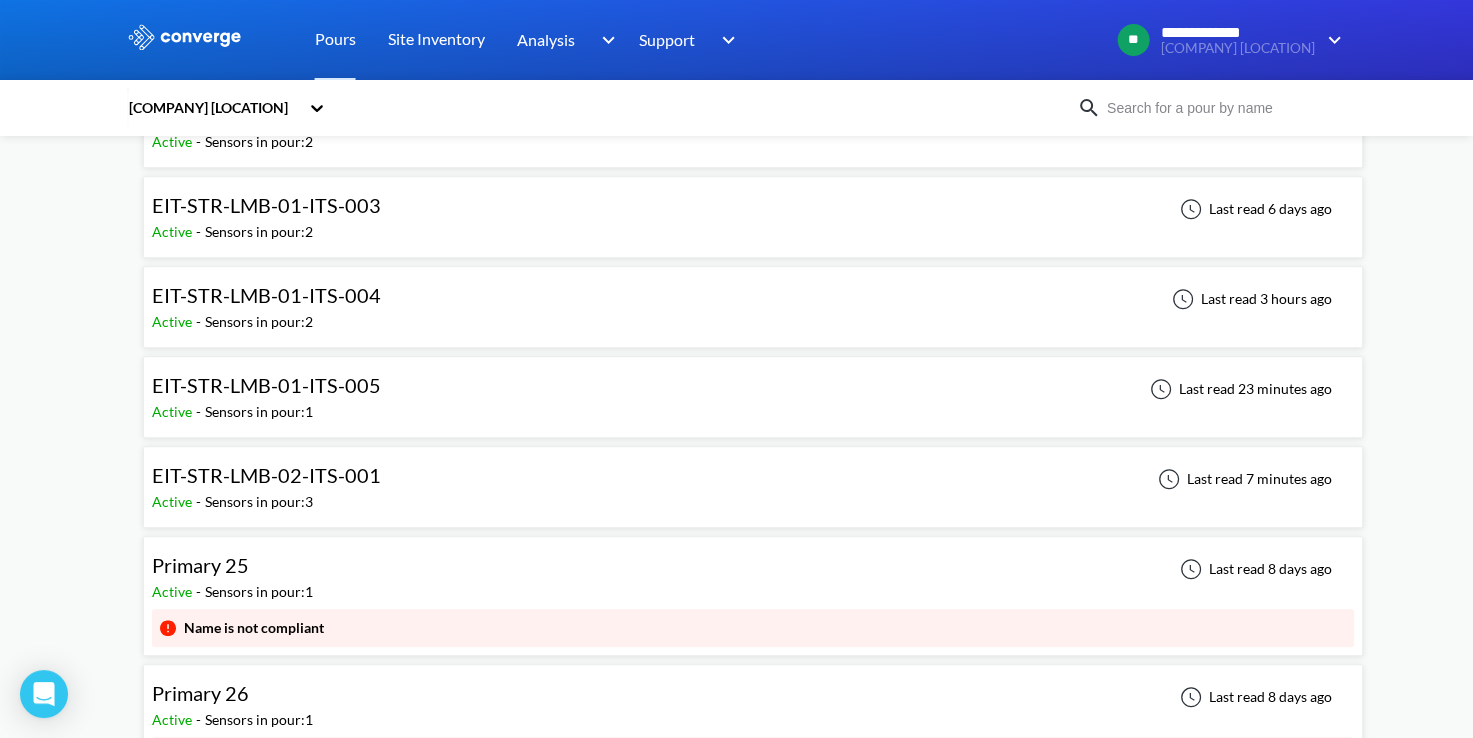 click on "EIT-STR-LMB-02-ITS-001 Active  -  Sensors in pour:  3 Last read 7 minutes ago" at bounding box center [753, 487] 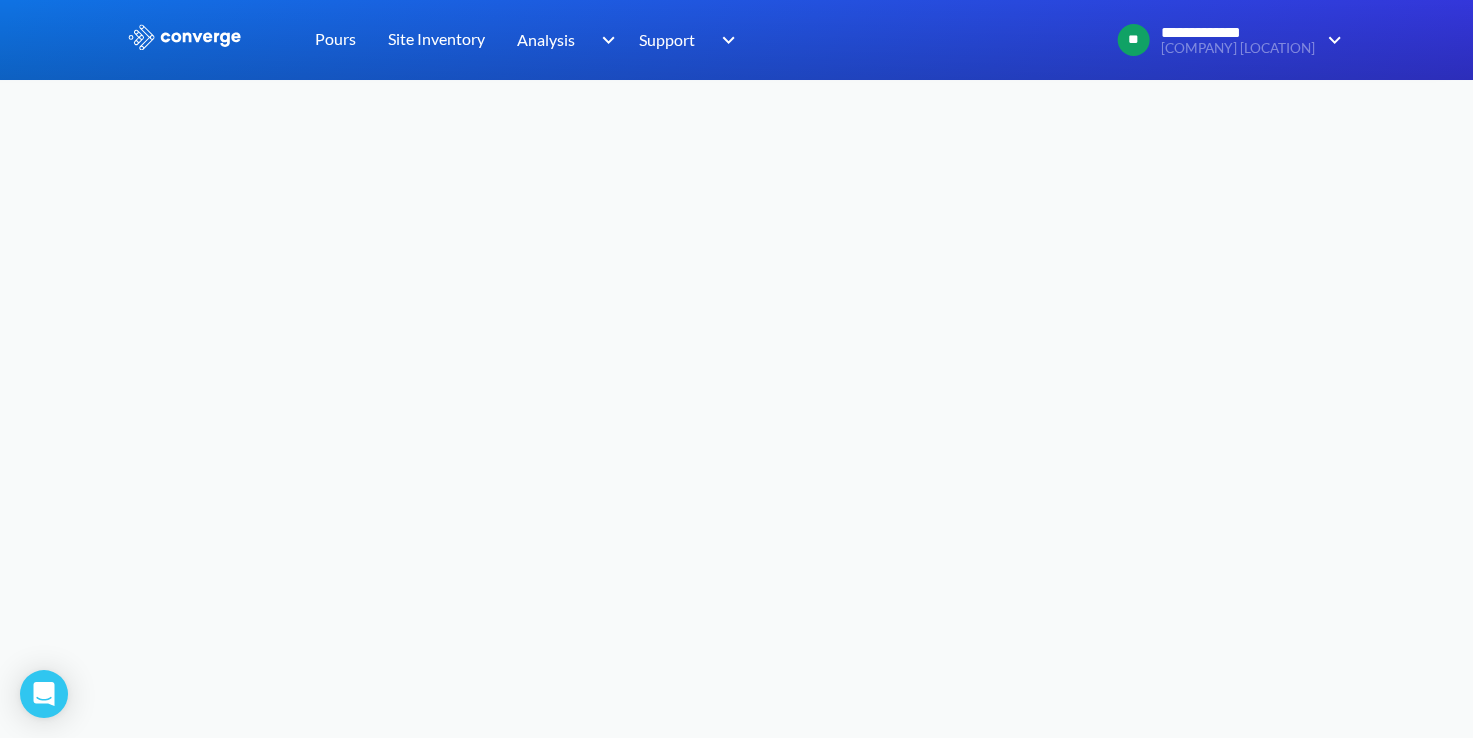 scroll, scrollTop: 0, scrollLeft: 0, axis: both 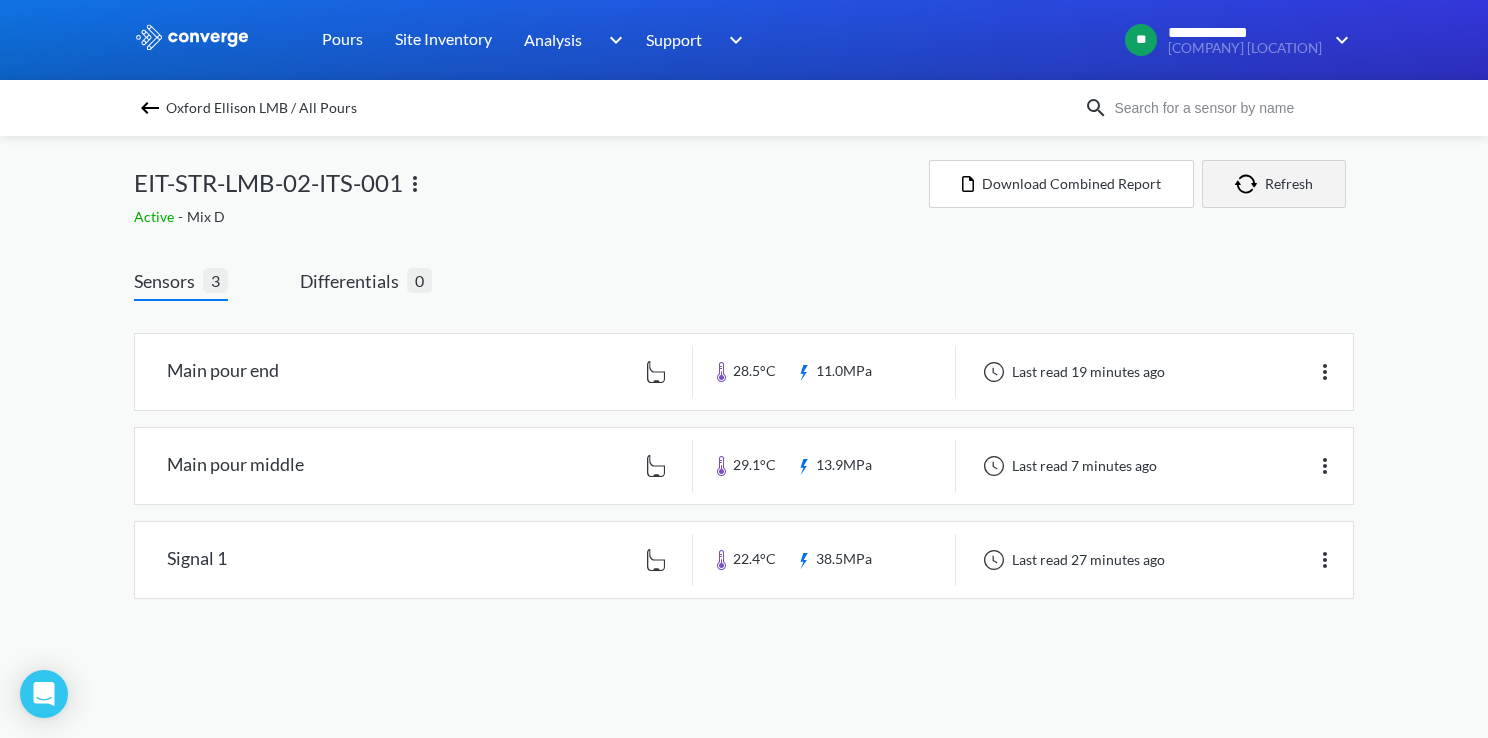 click on "Refresh" at bounding box center [1274, 184] 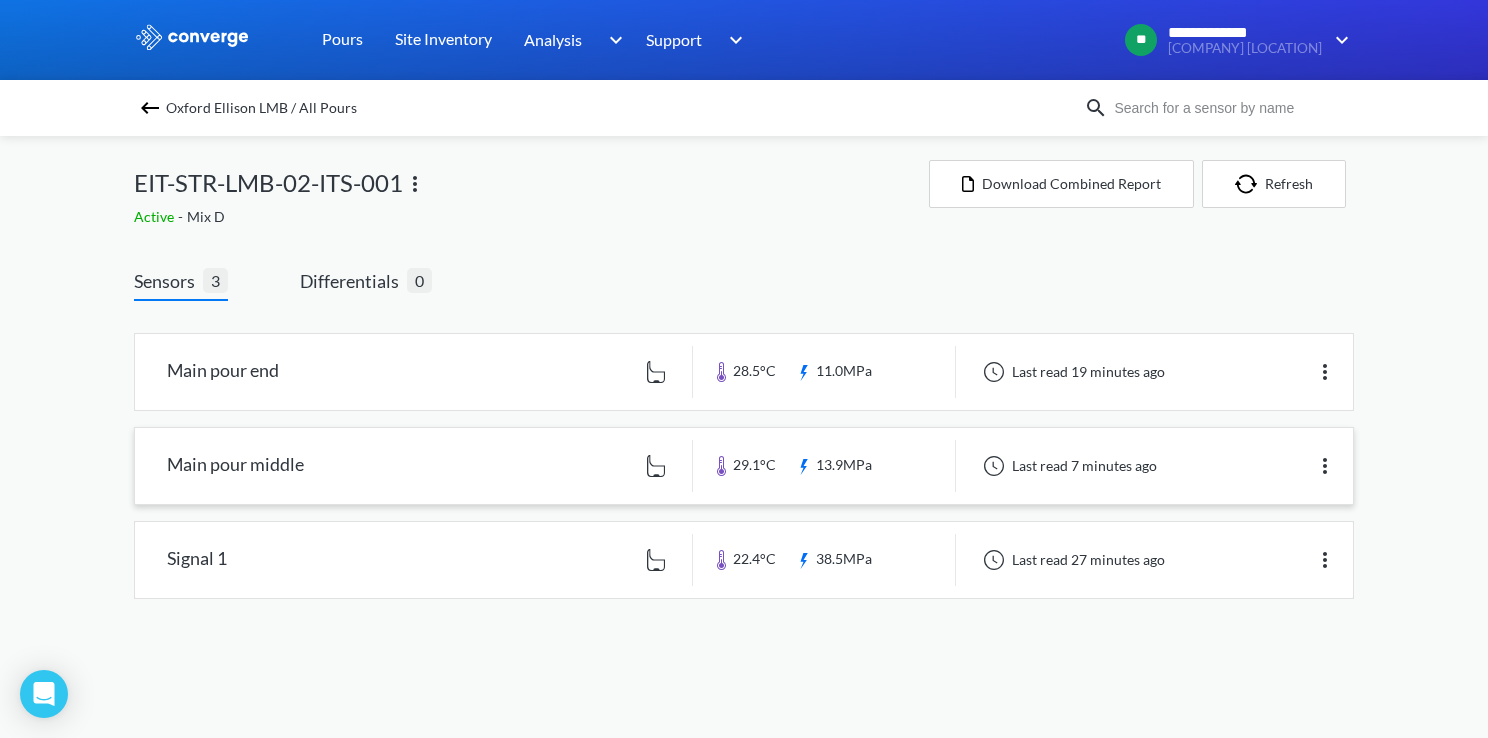 click at bounding box center [744, 466] 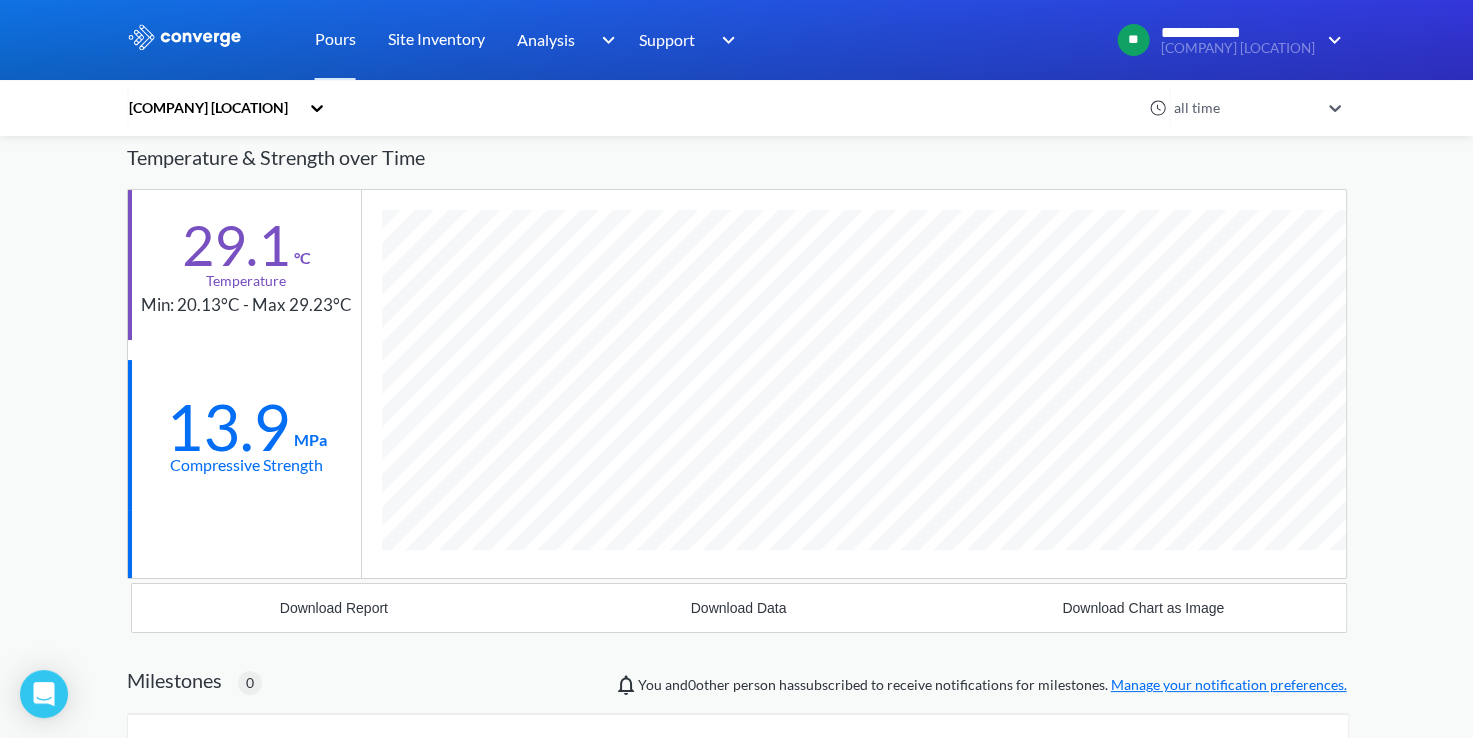 scroll, scrollTop: 300, scrollLeft: 0, axis: vertical 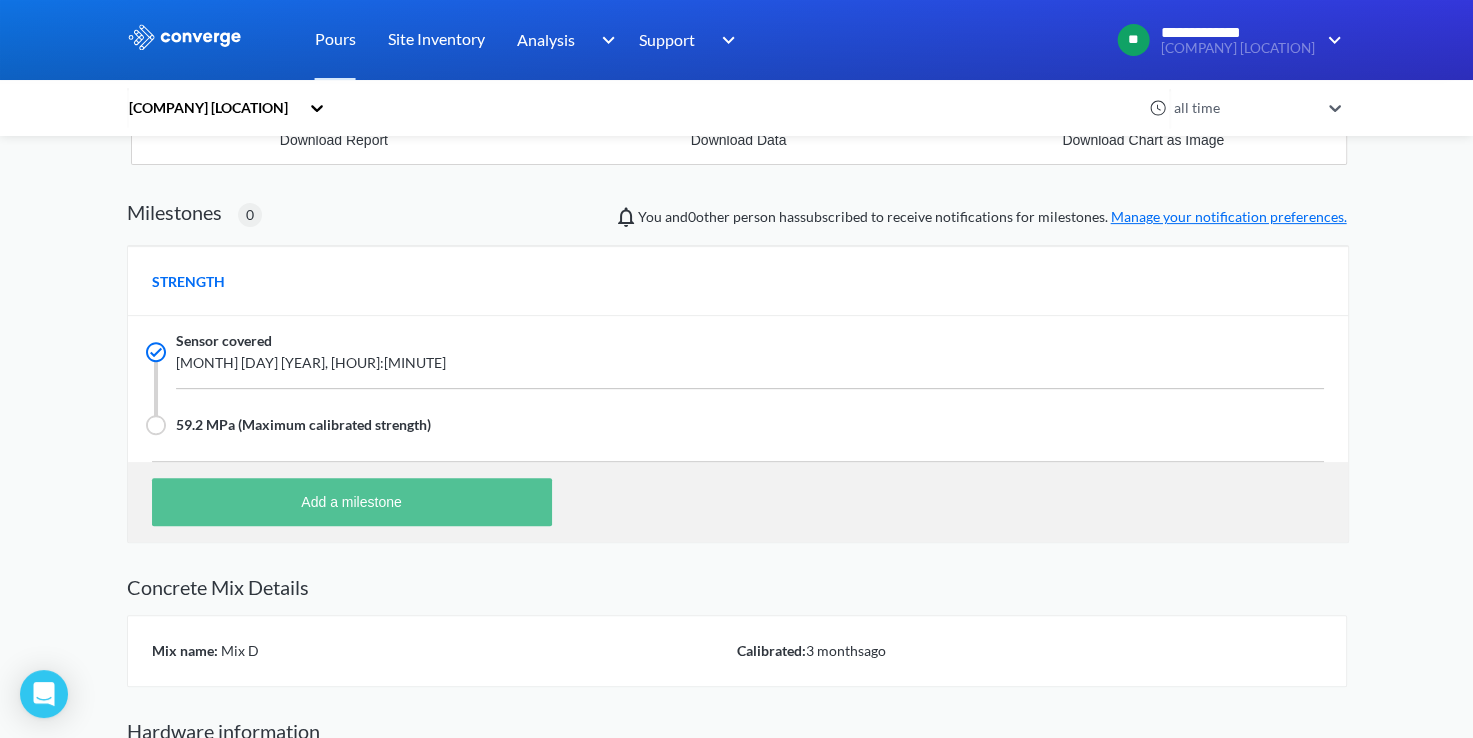 click on "Add a milestone" at bounding box center [352, 502] 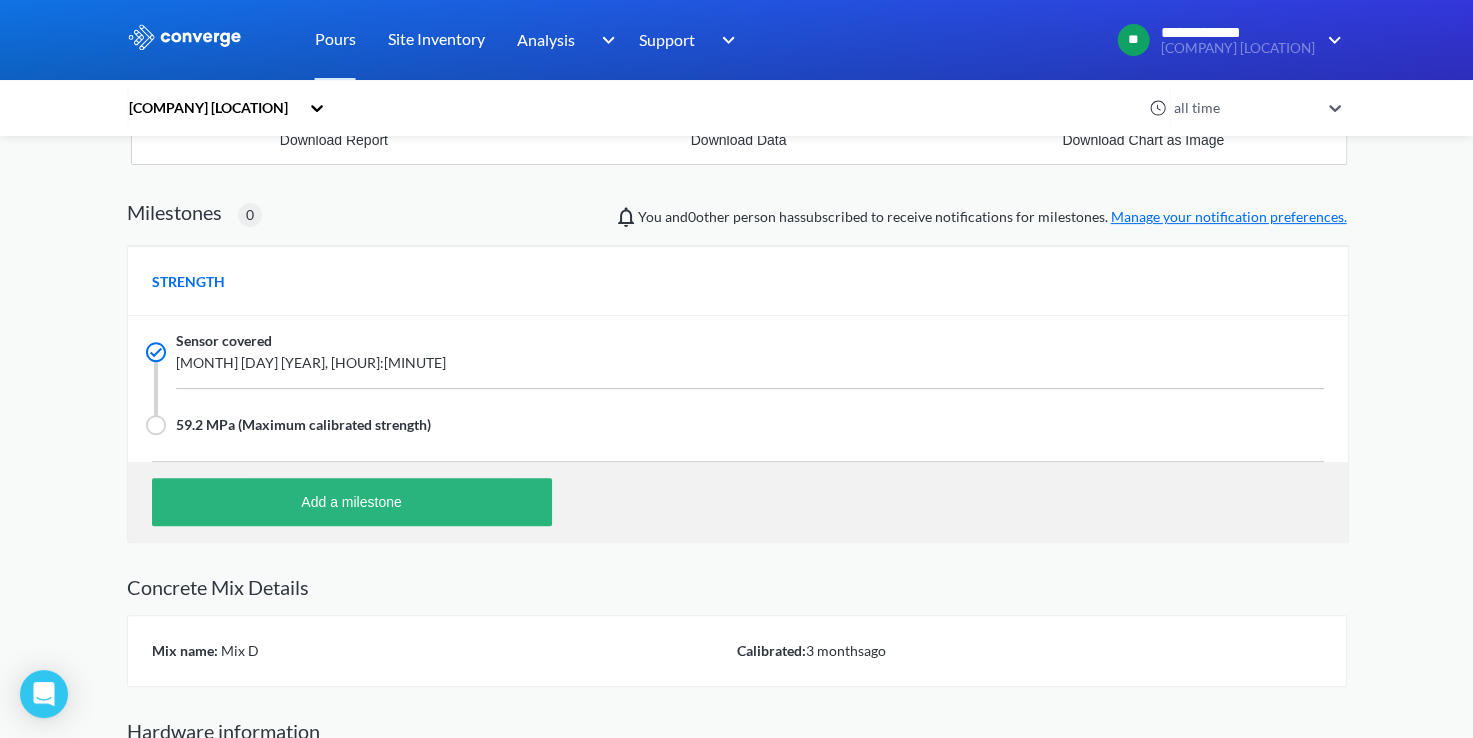 scroll, scrollTop: 998633, scrollLeft: 998780, axis: both 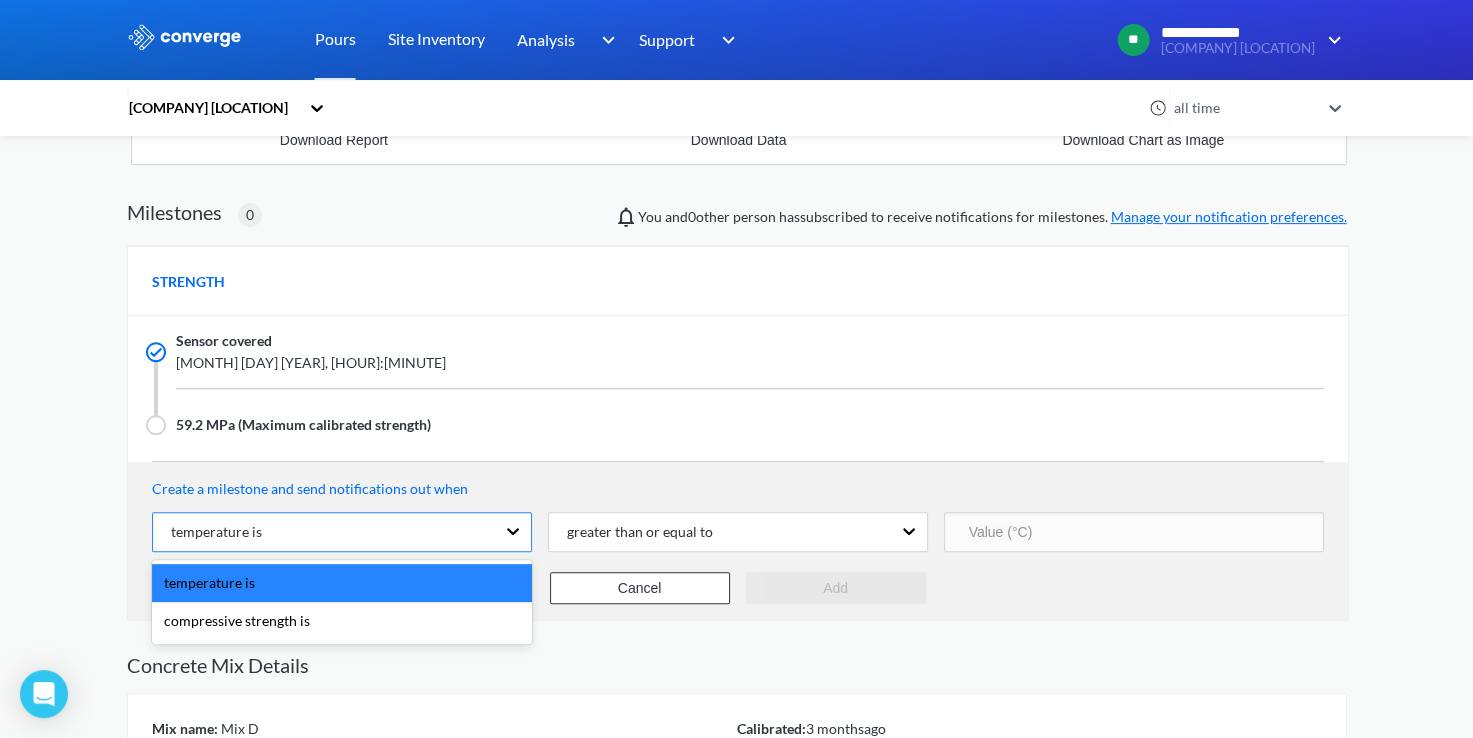click on "temperature is" at bounding box center (324, 532) 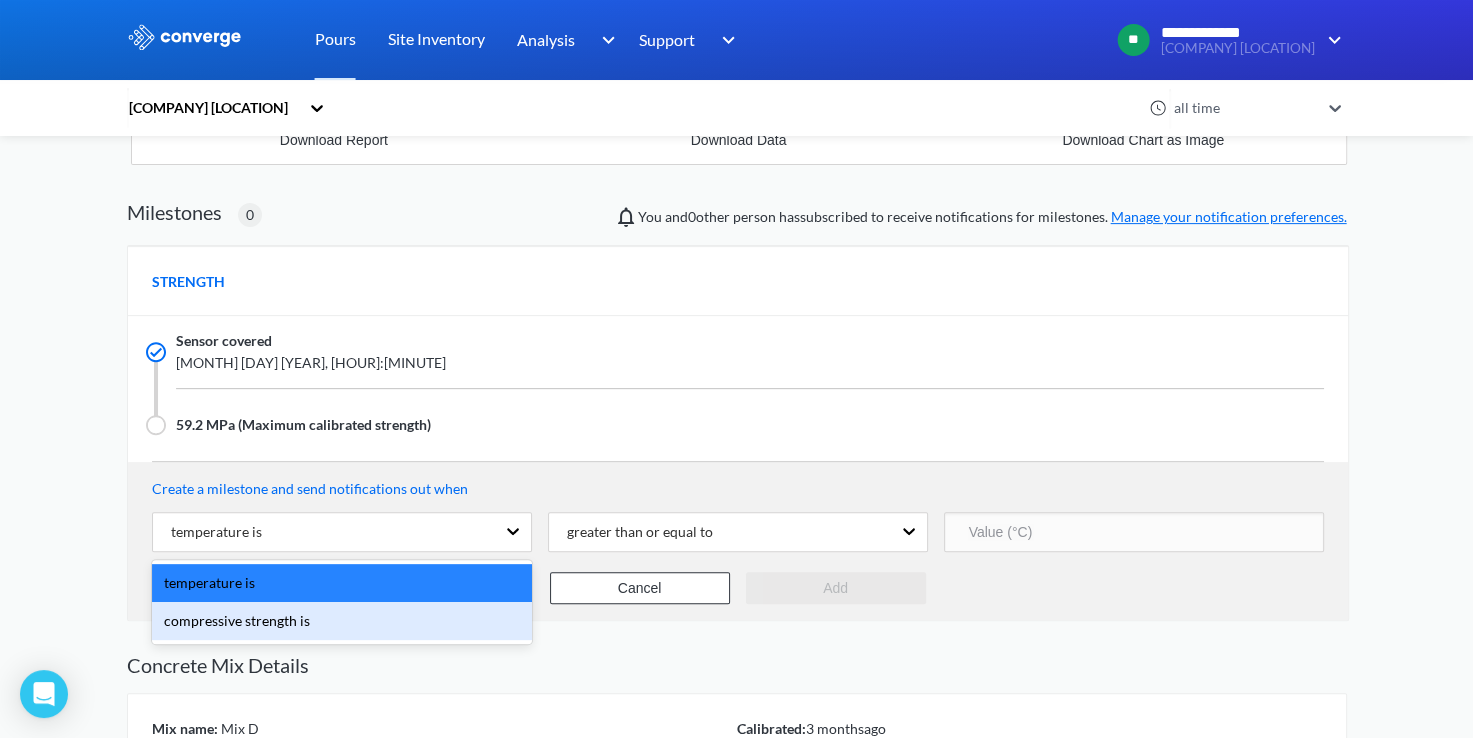 click on "compressive strength is" at bounding box center (342, 621) 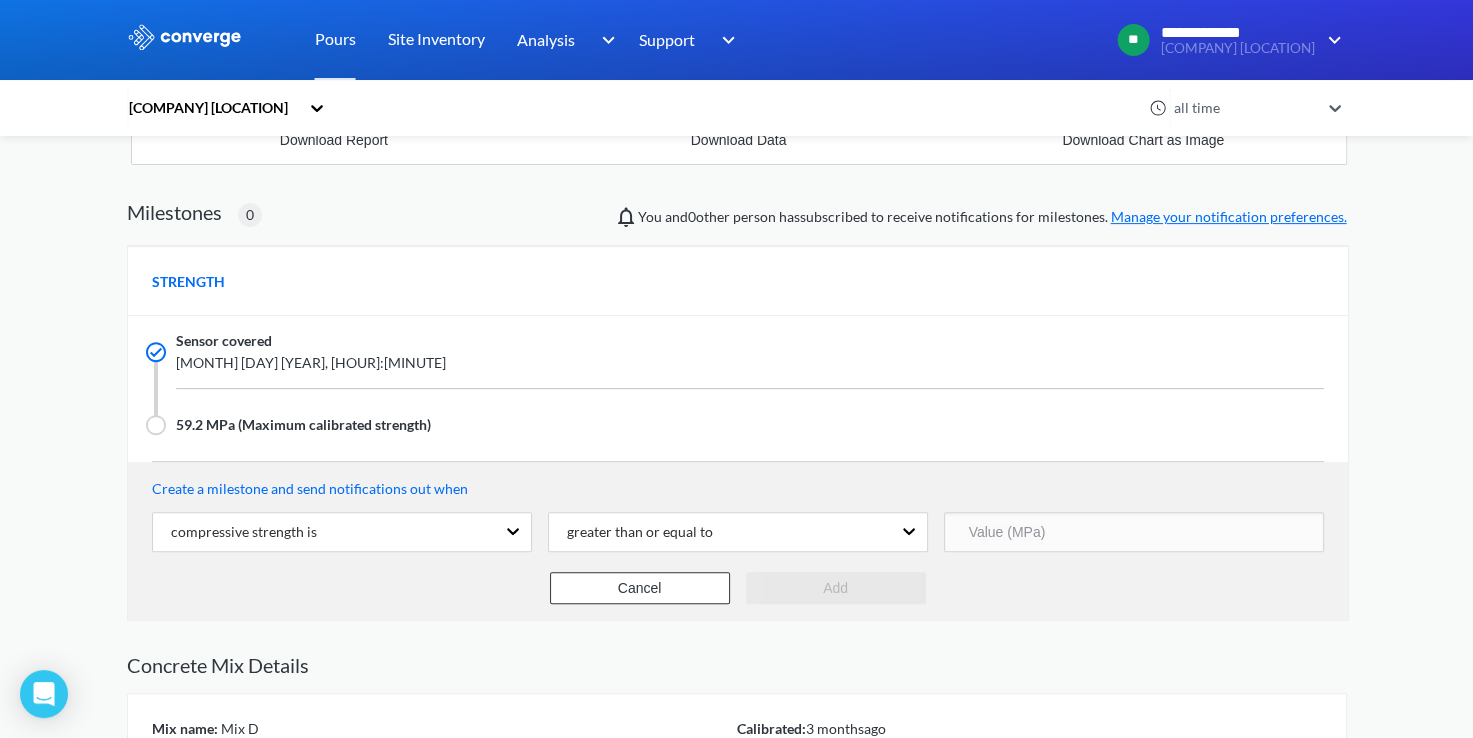click at bounding box center [1134, 532] 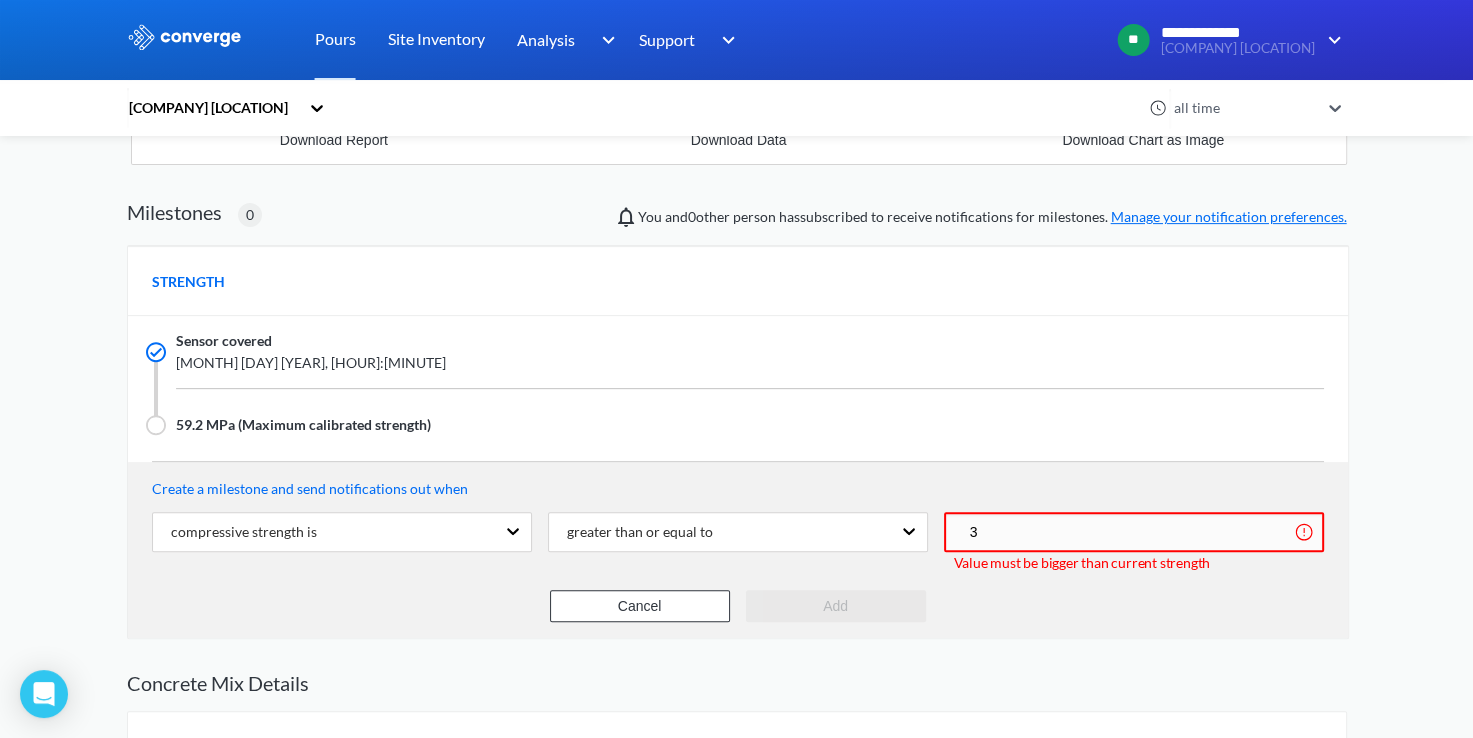 scroll, scrollTop: 998633, scrollLeft: 998780, axis: both 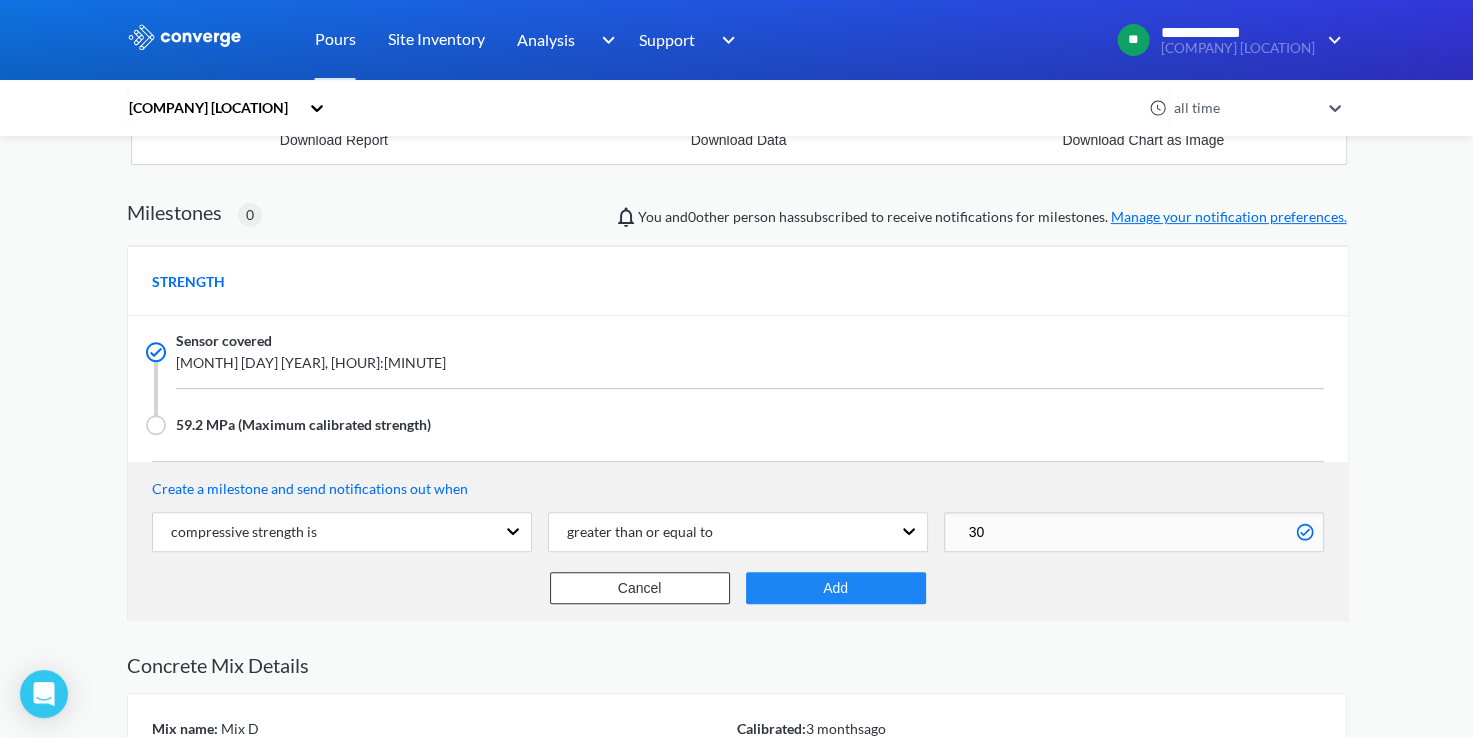 type on "30" 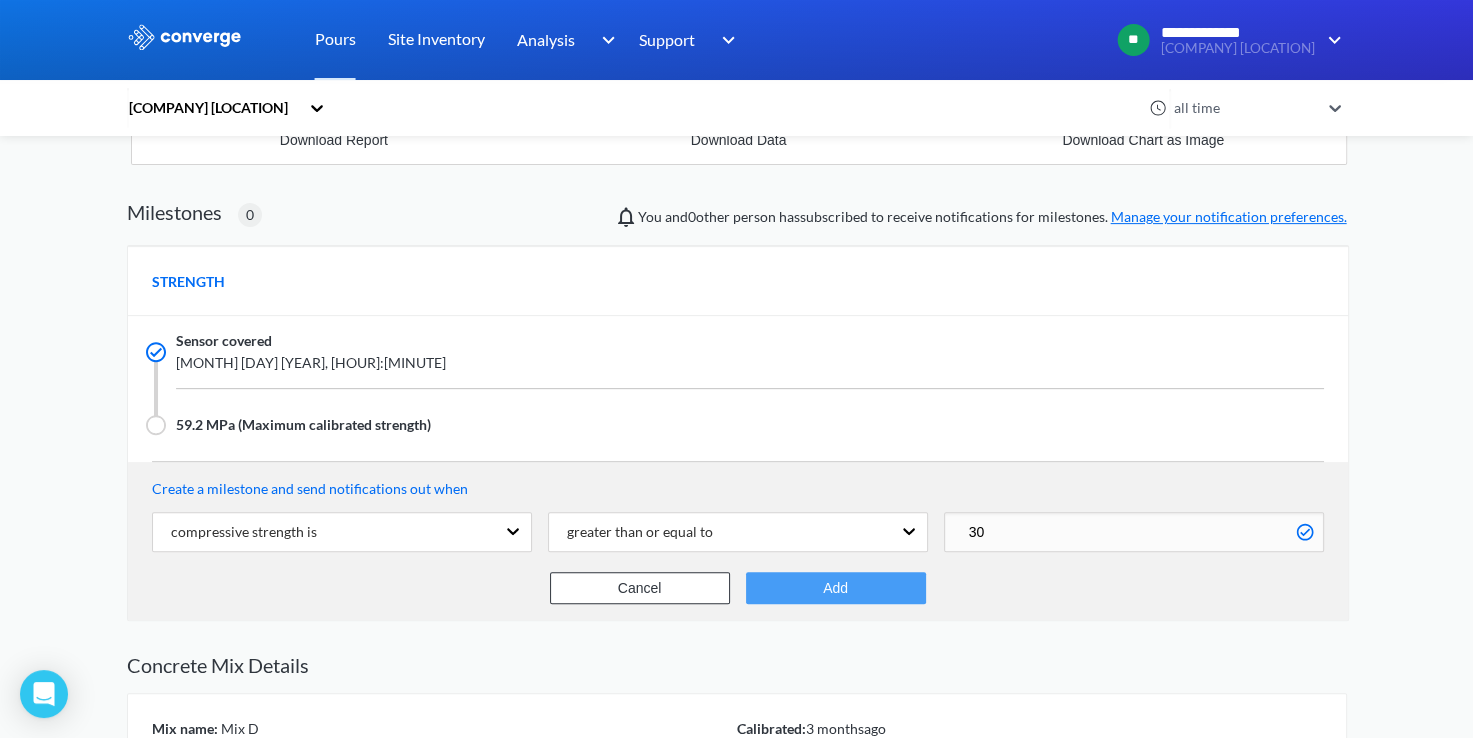 click on "Add" at bounding box center (836, 588) 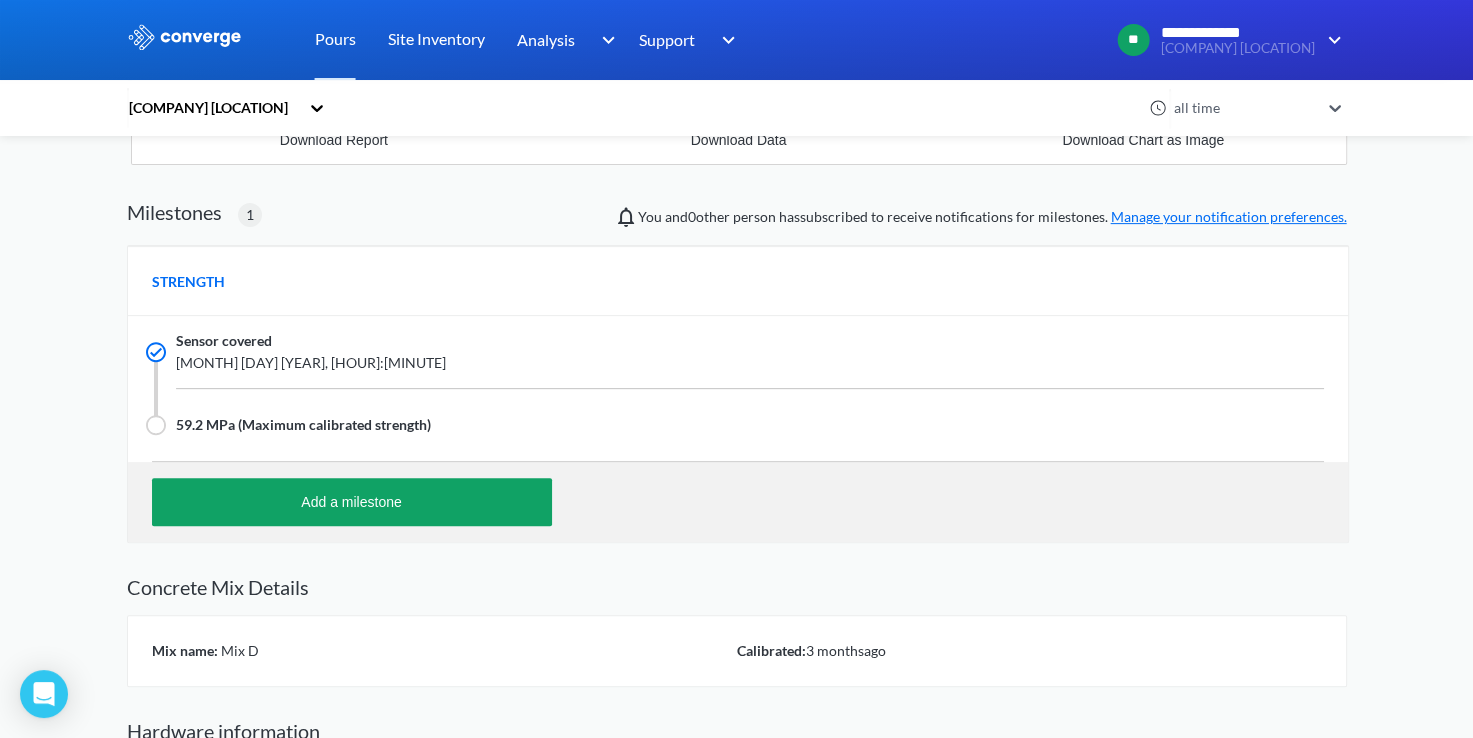 scroll, scrollTop: 998700, scrollLeft: 998780, axis: both 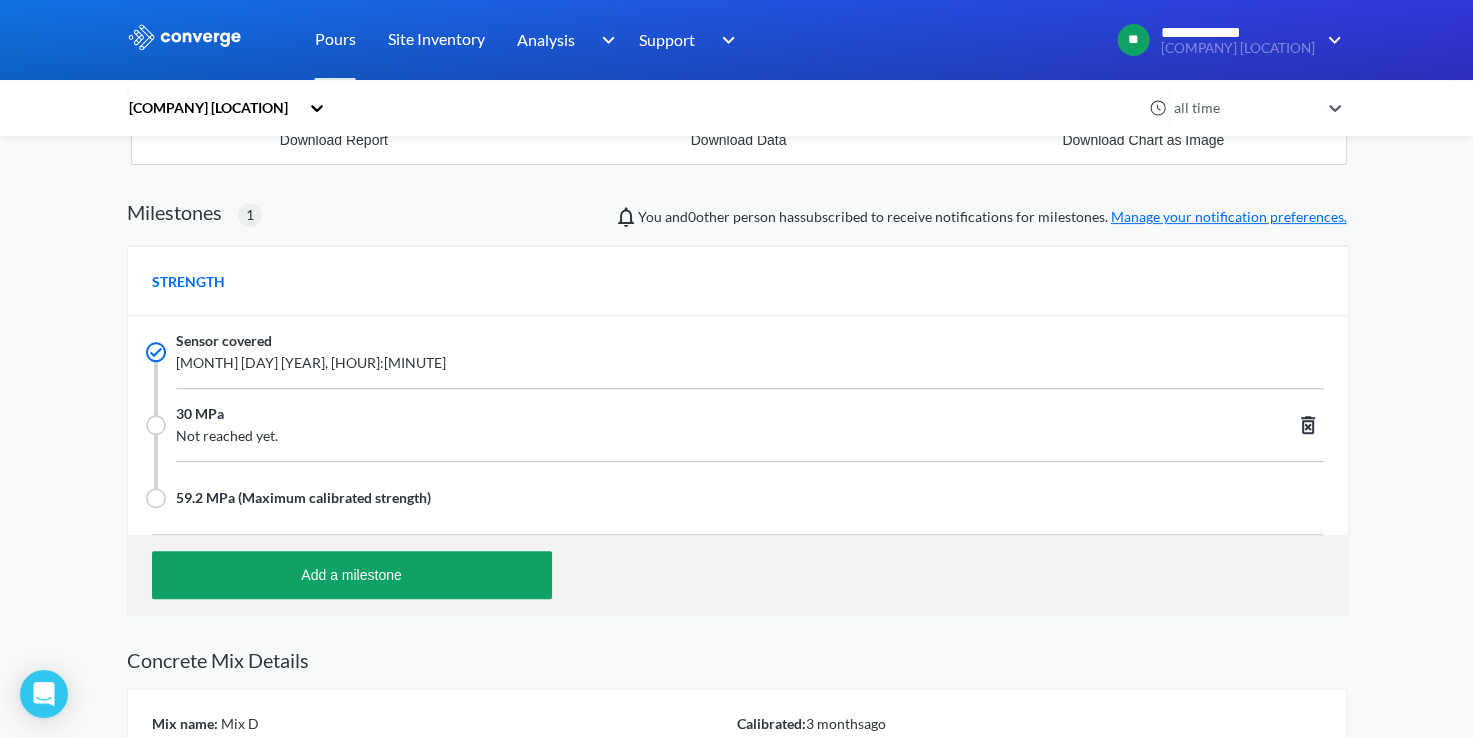 click on "**********" at bounding box center (736, 171) 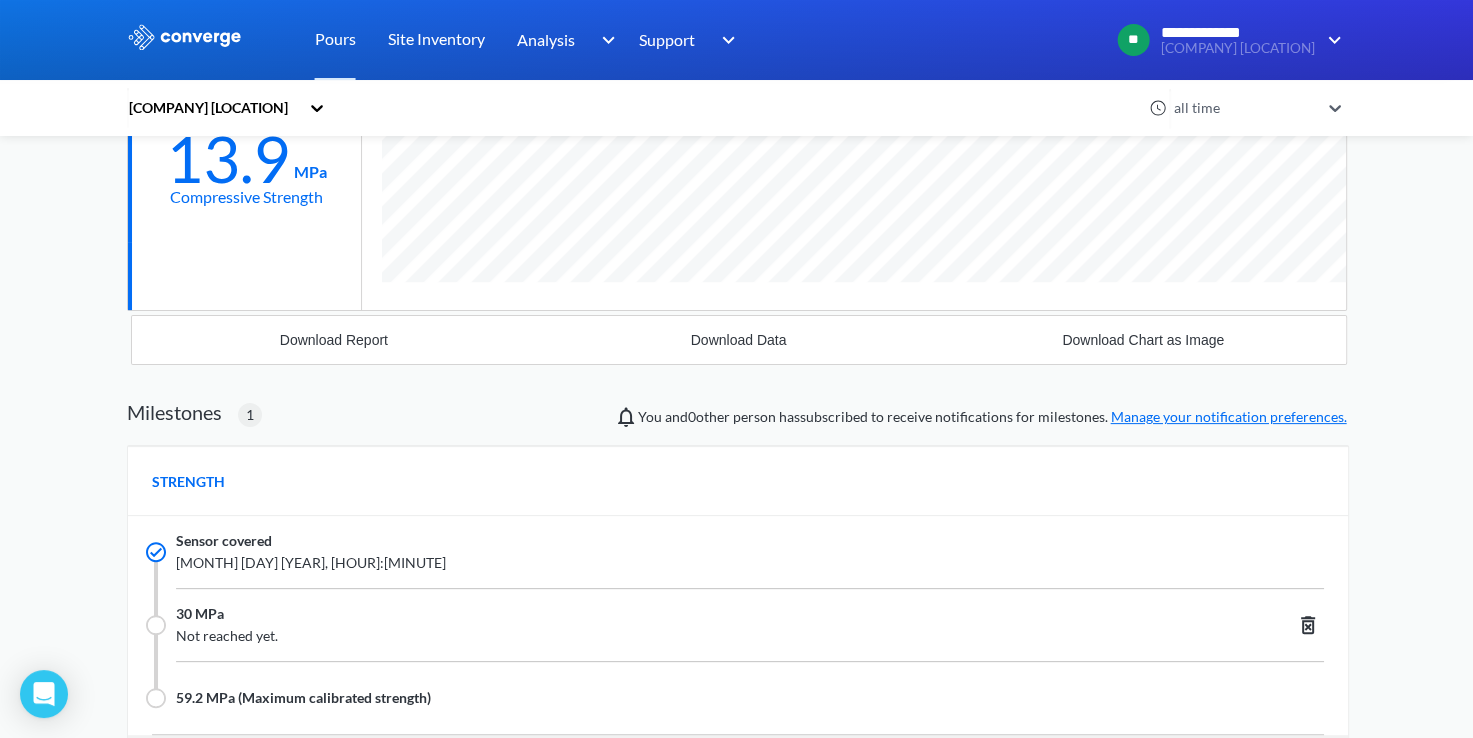 scroll, scrollTop: 0, scrollLeft: 0, axis: both 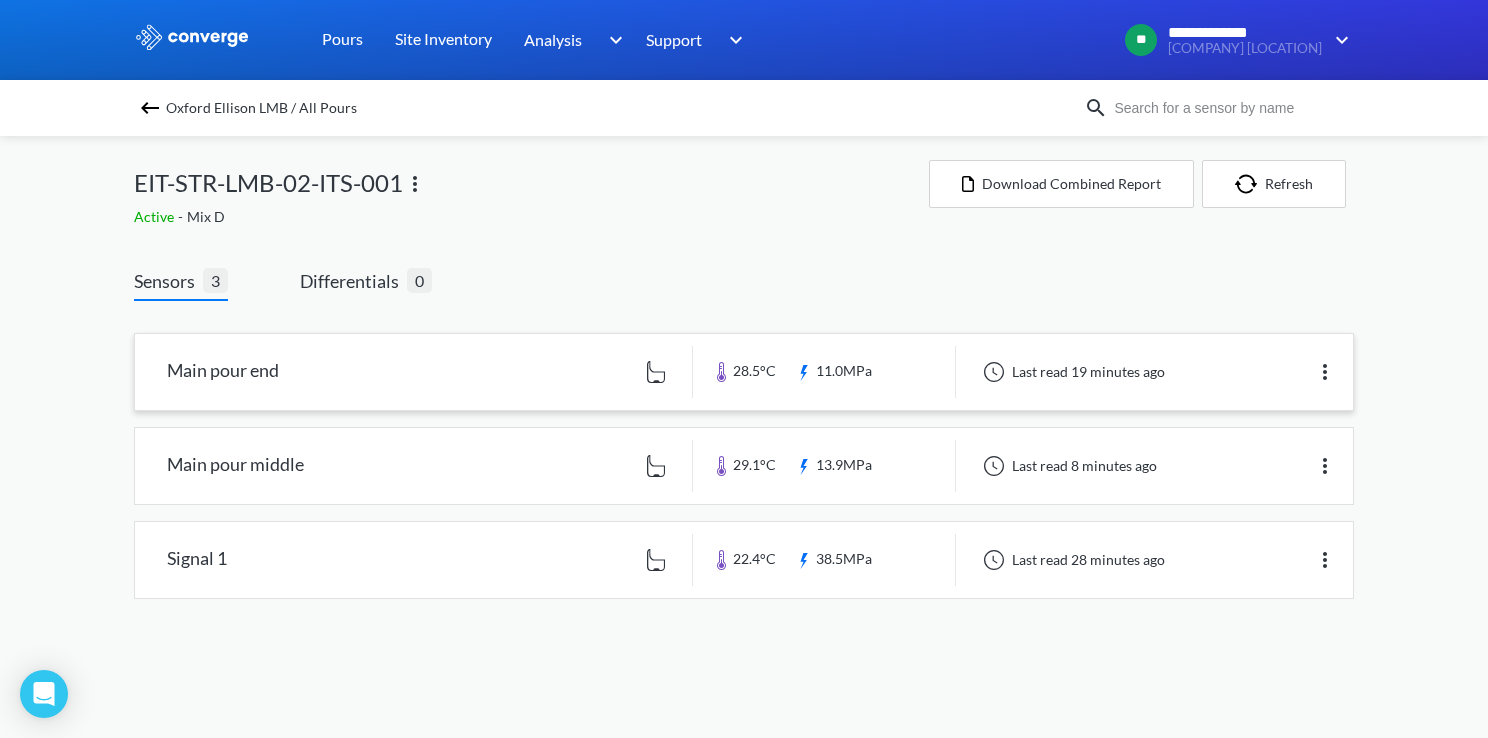 click at bounding box center [744, 372] 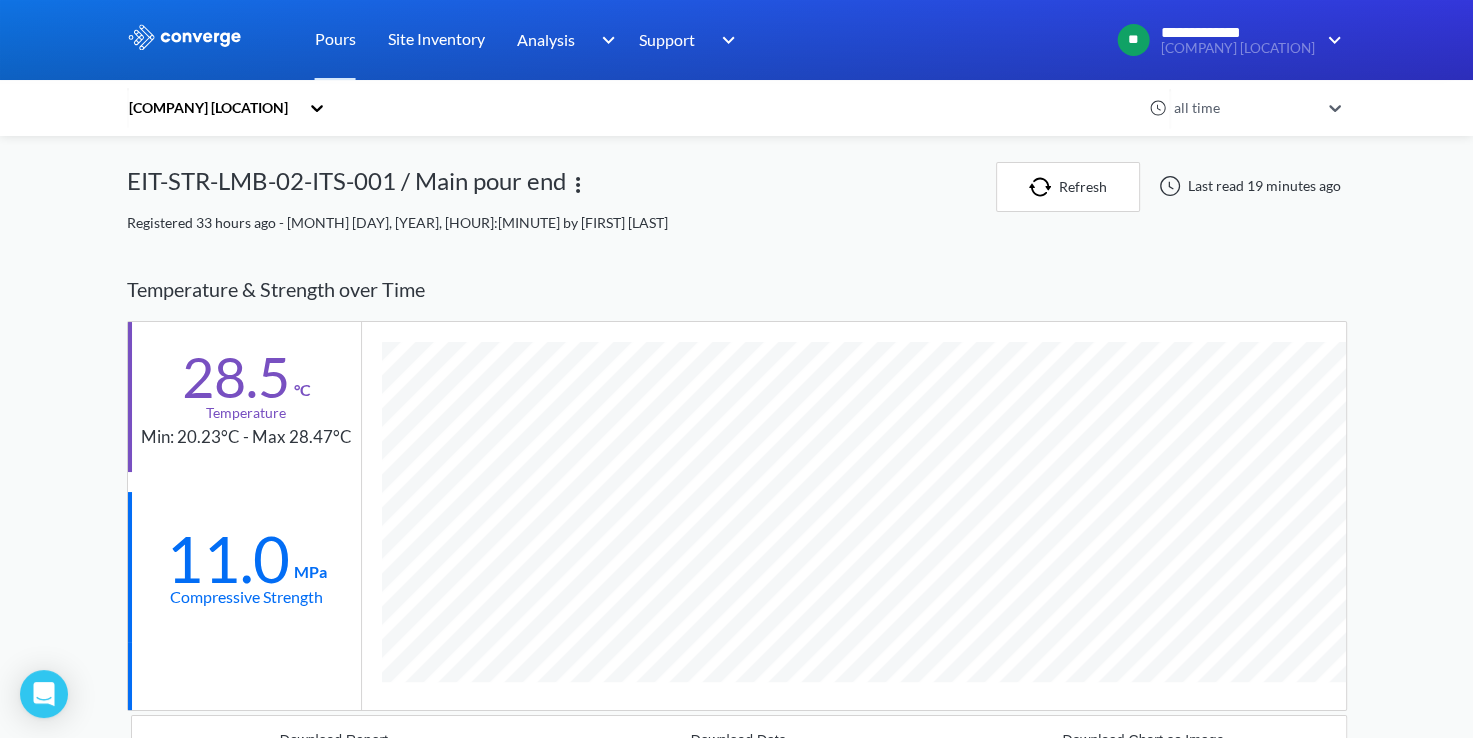 scroll, scrollTop: 998711, scrollLeft: 998780, axis: both 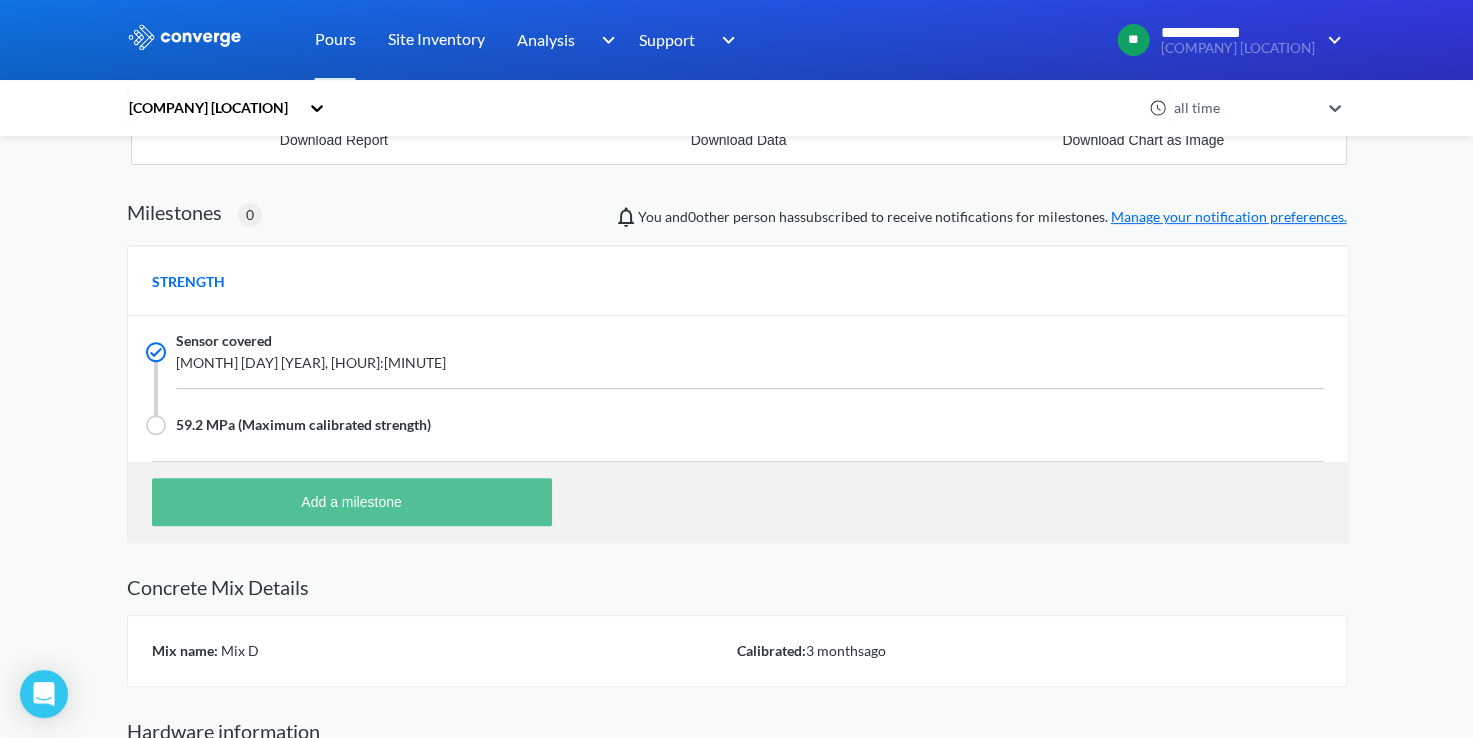 click on "Add a milestone" at bounding box center (352, 502) 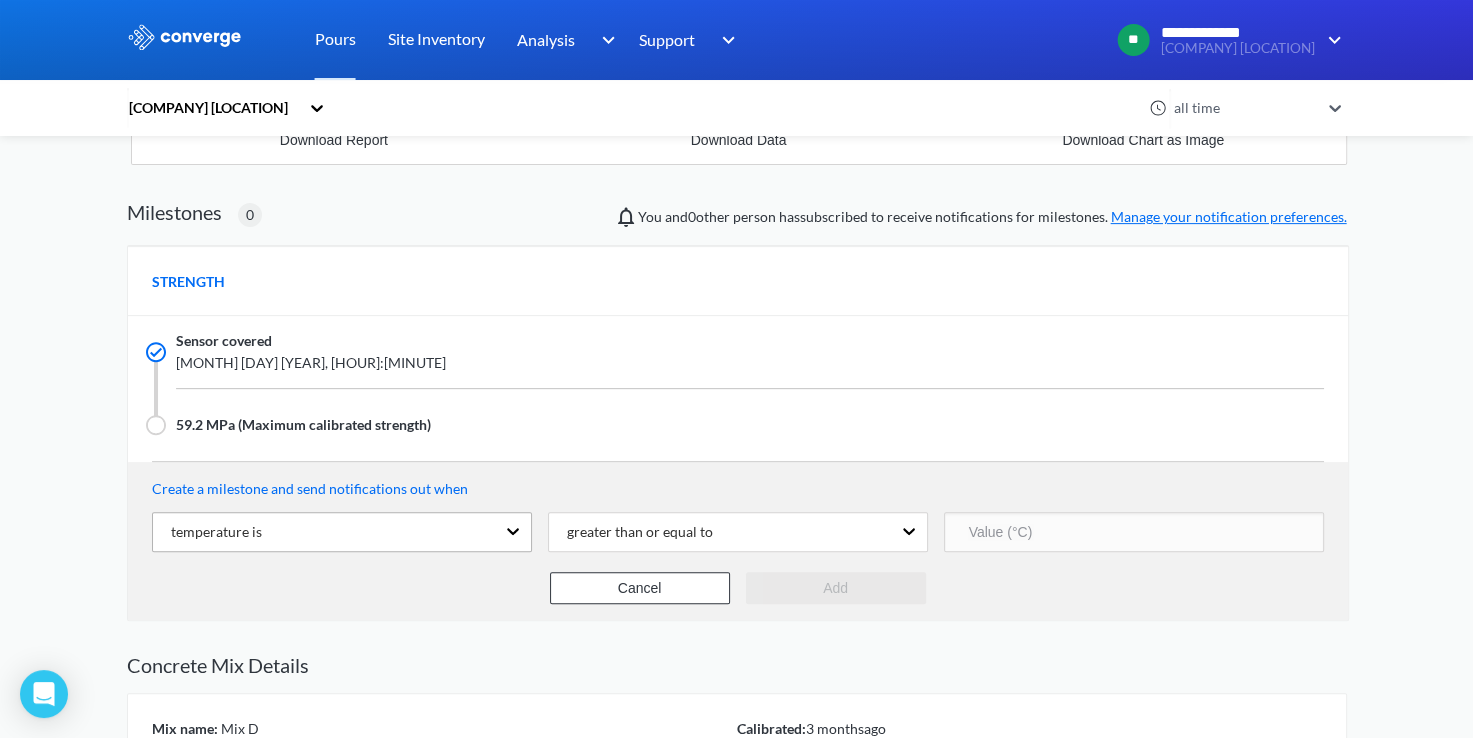 click on "temperature is" at bounding box center (324, 532) 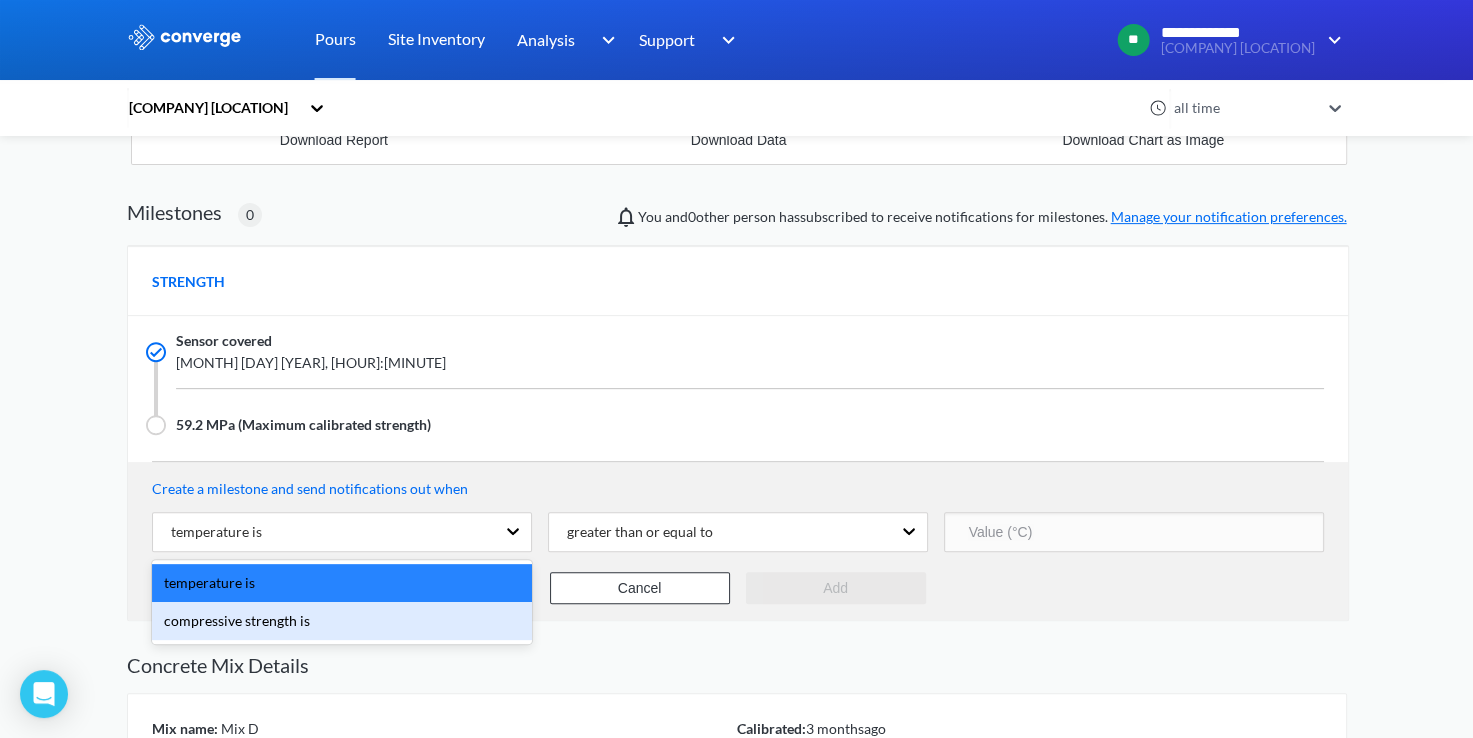 click on "compressive strength is" at bounding box center [342, 621] 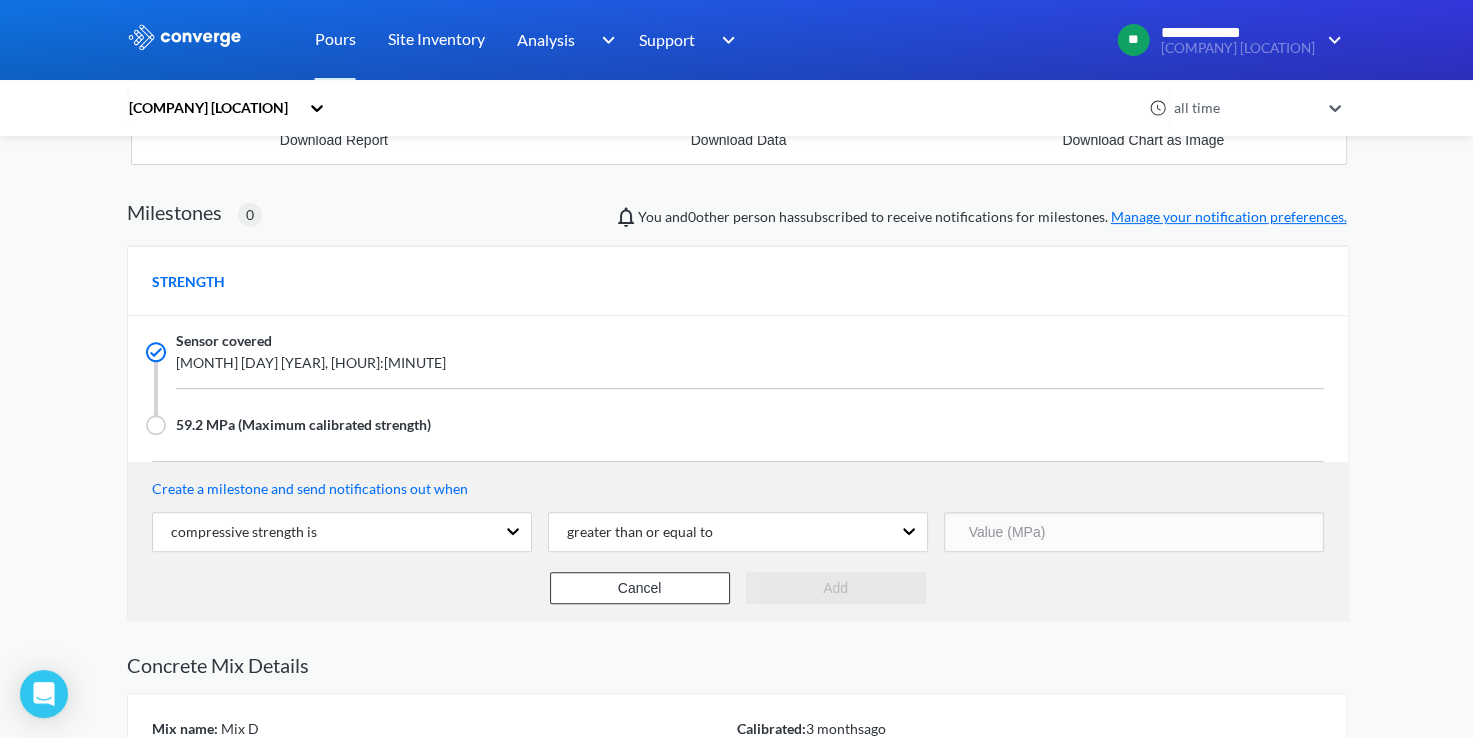 click at bounding box center [1134, 532] 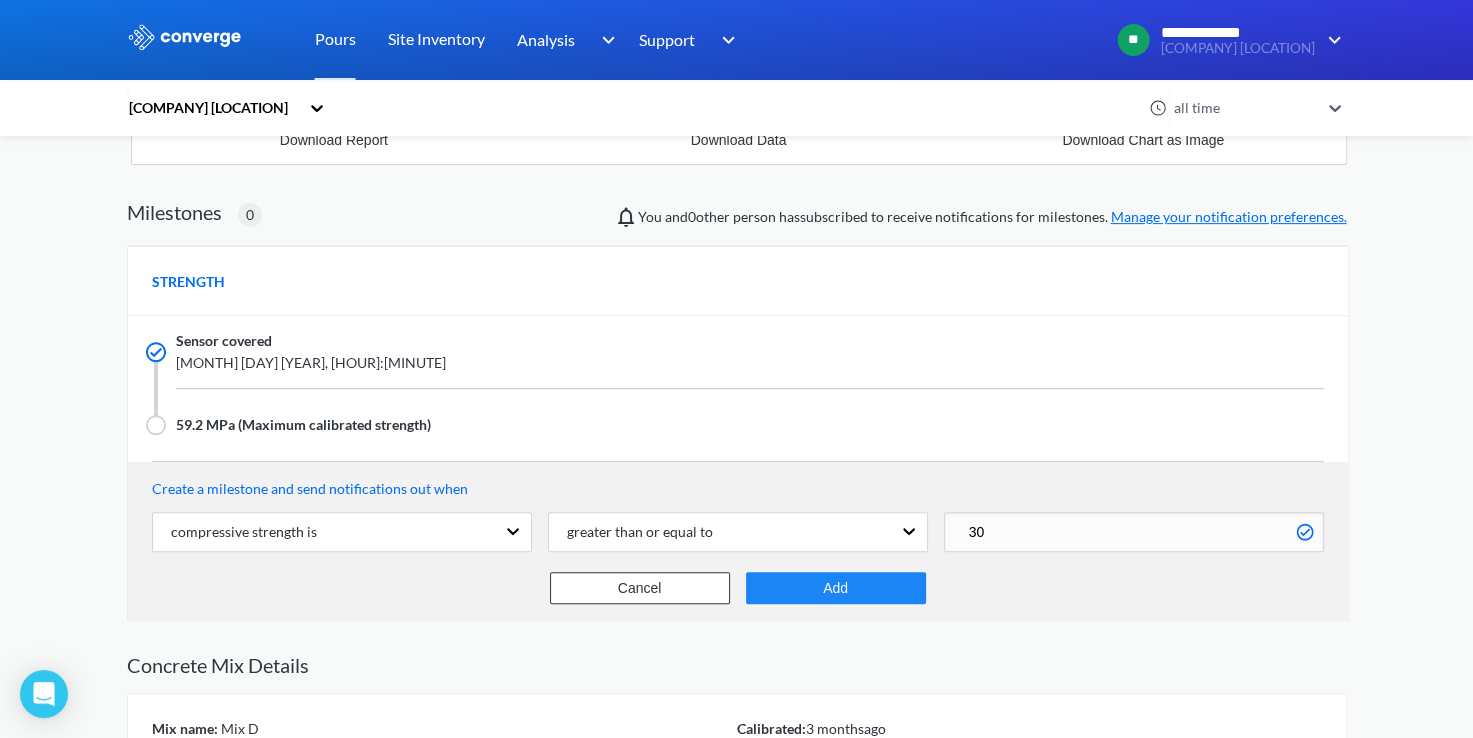 type on "30" 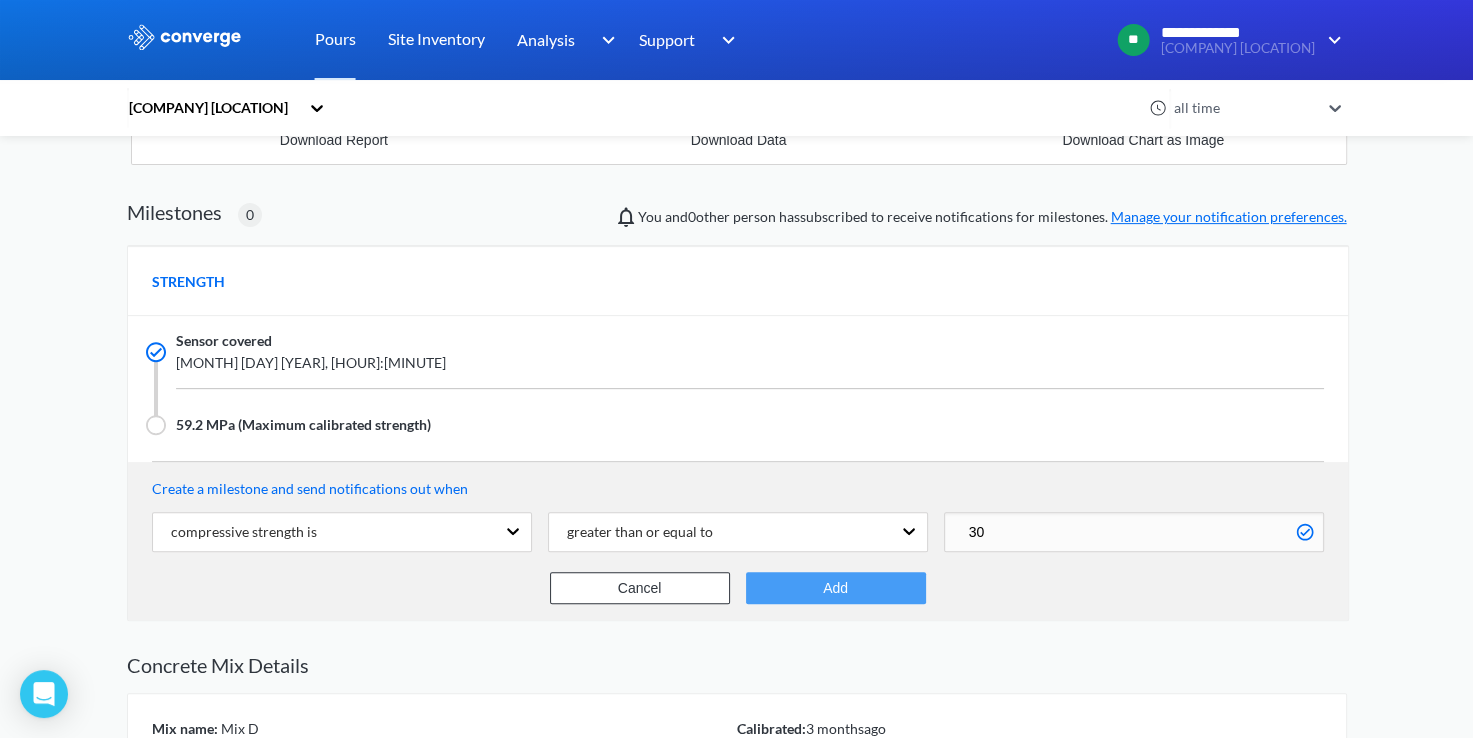 click on "Add" at bounding box center (836, 588) 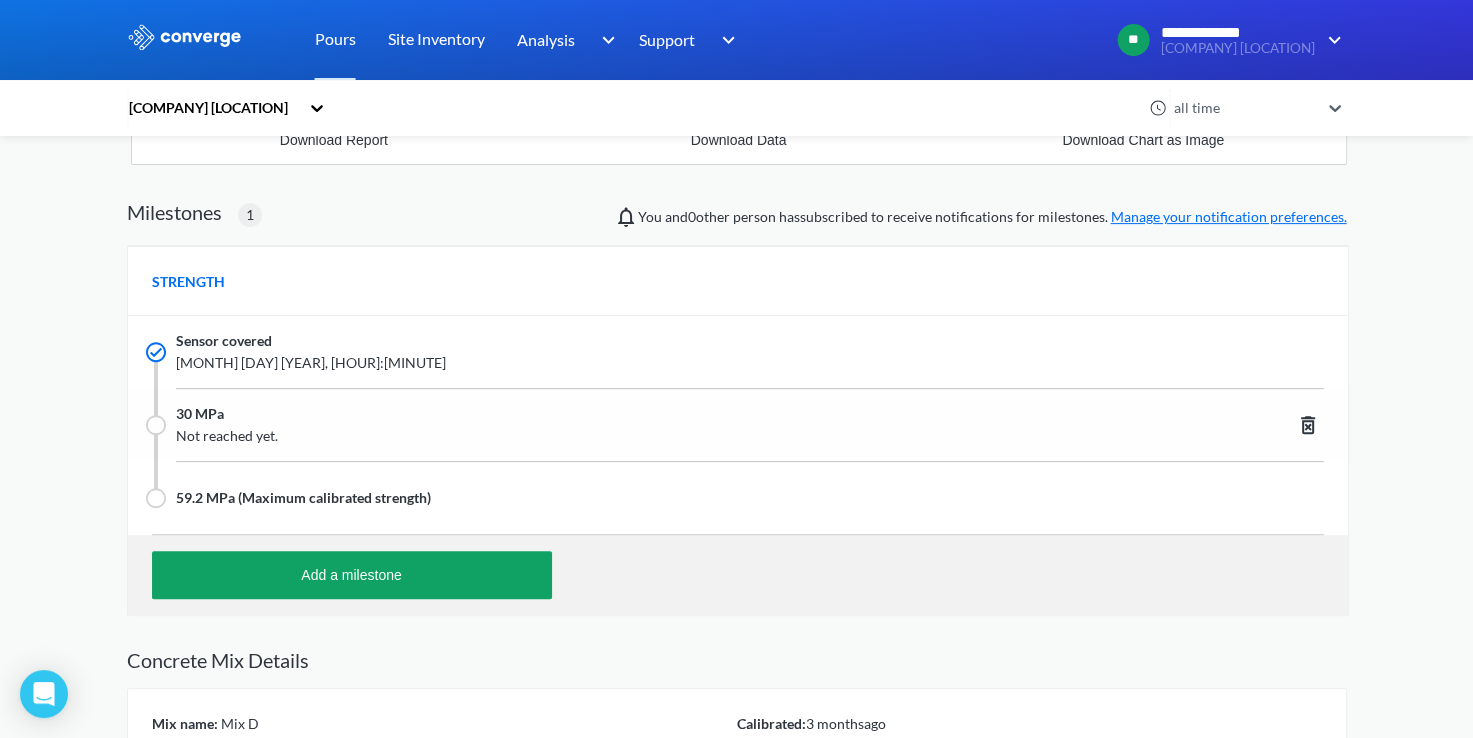 click on "**********" at bounding box center (736, 171) 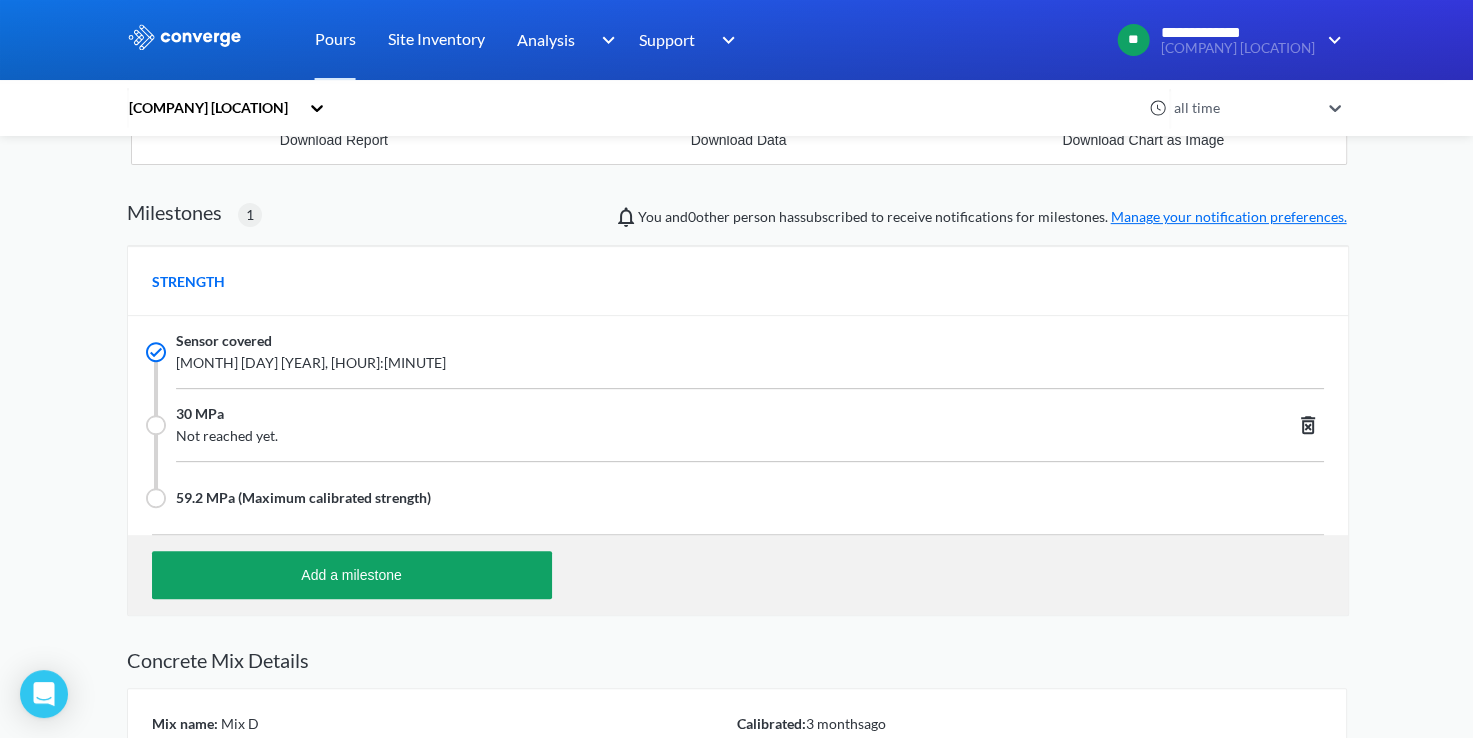 click on "Manage your notification preferences." at bounding box center (1229, 216) 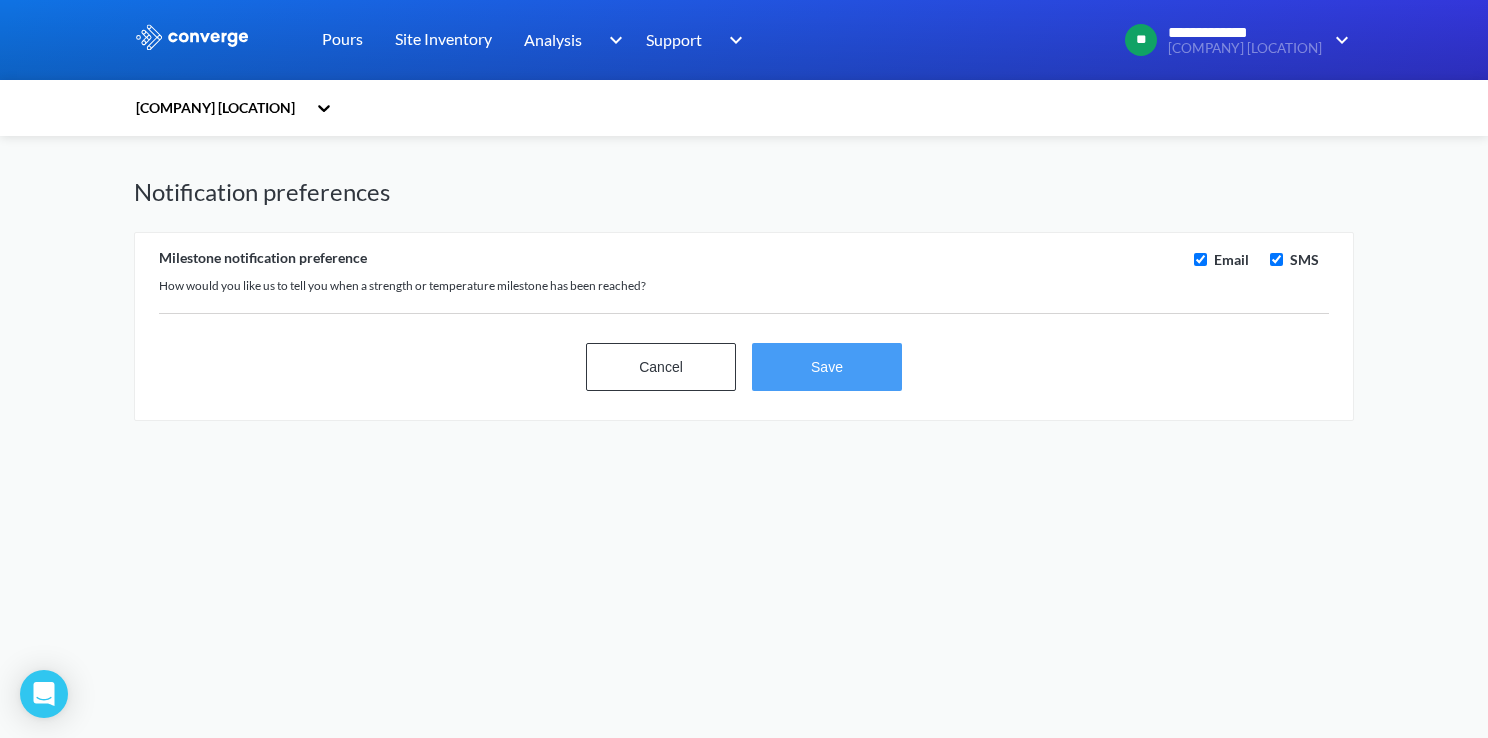 click on "Save" at bounding box center (827, 367) 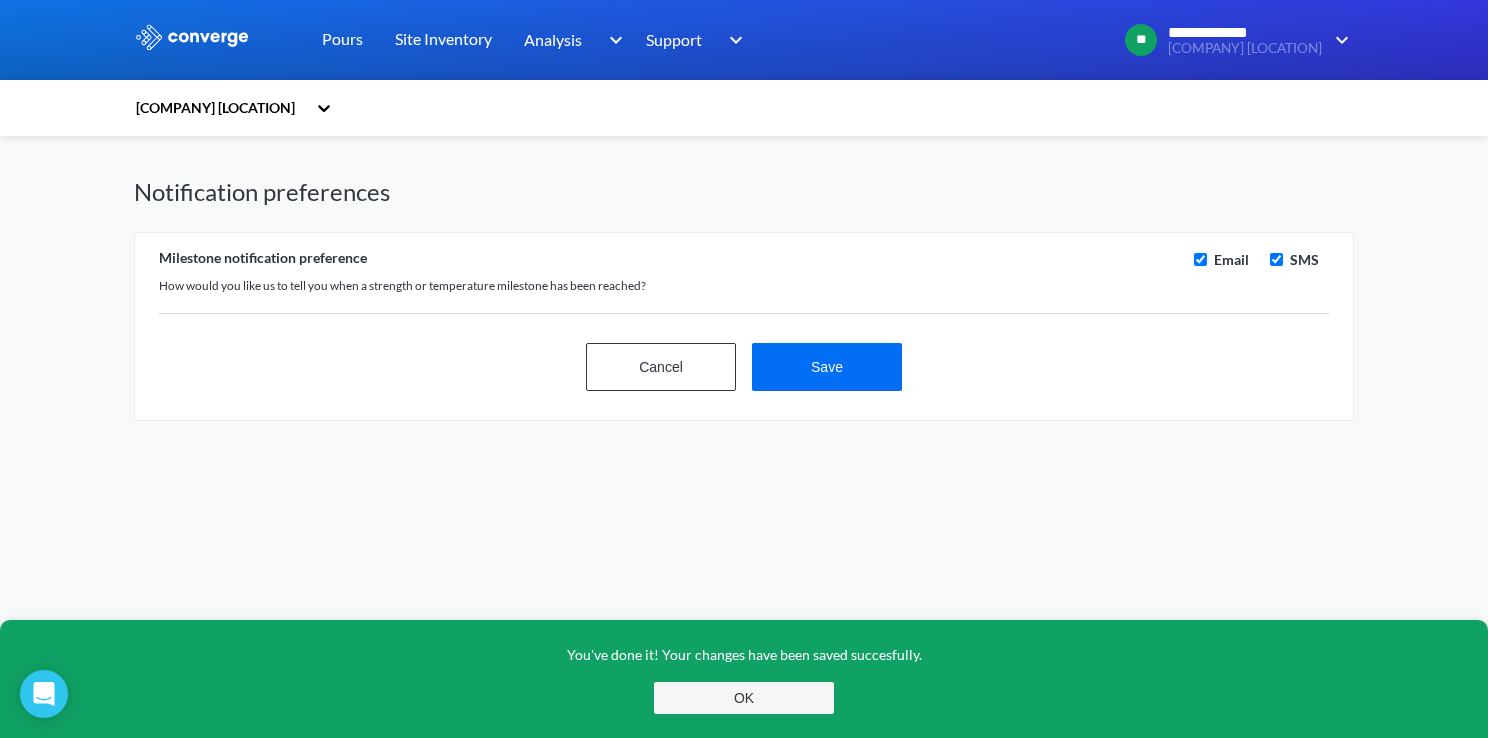 click on "You've done it! Your changes have been saved succesfully." at bounding box center (744, 663) 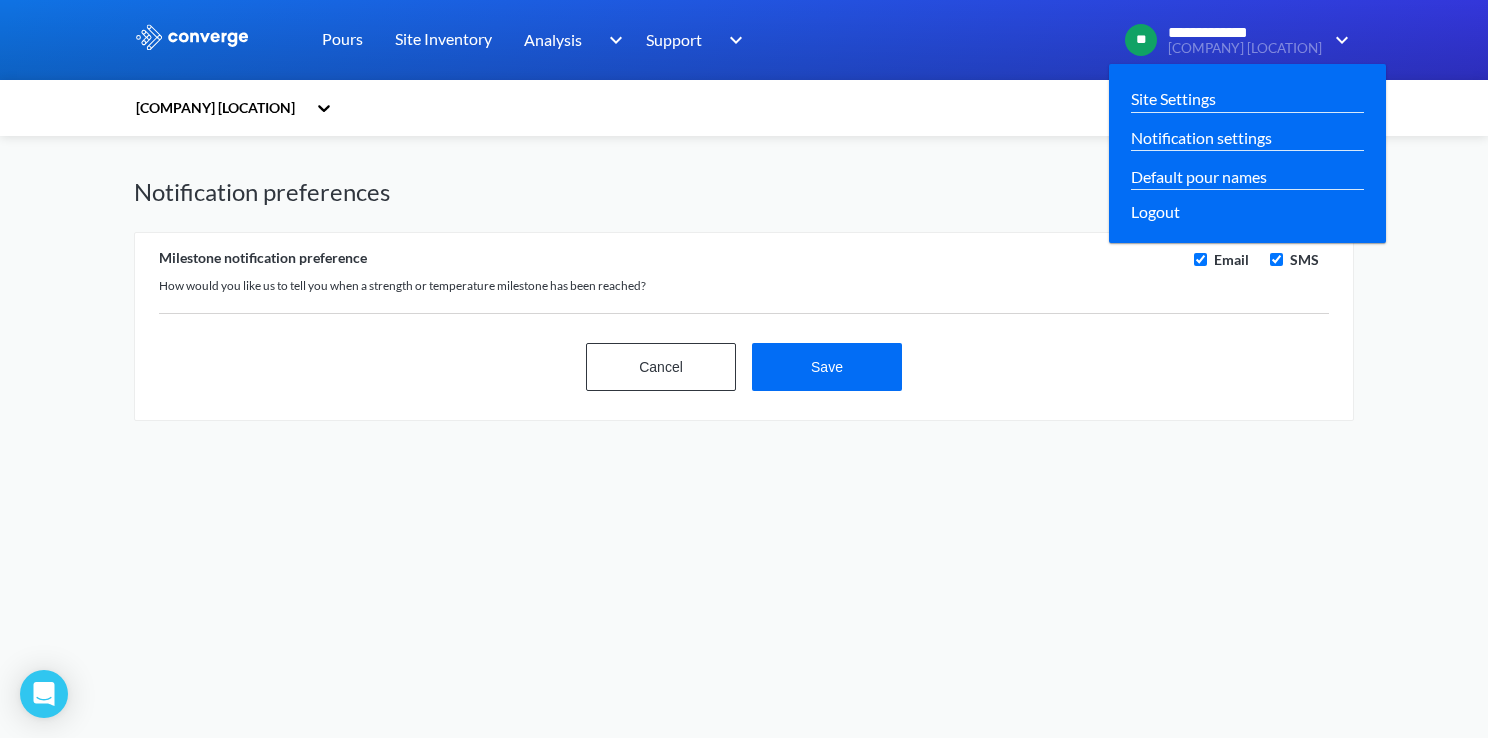 click on "**" at bounding box center (1141, 40) 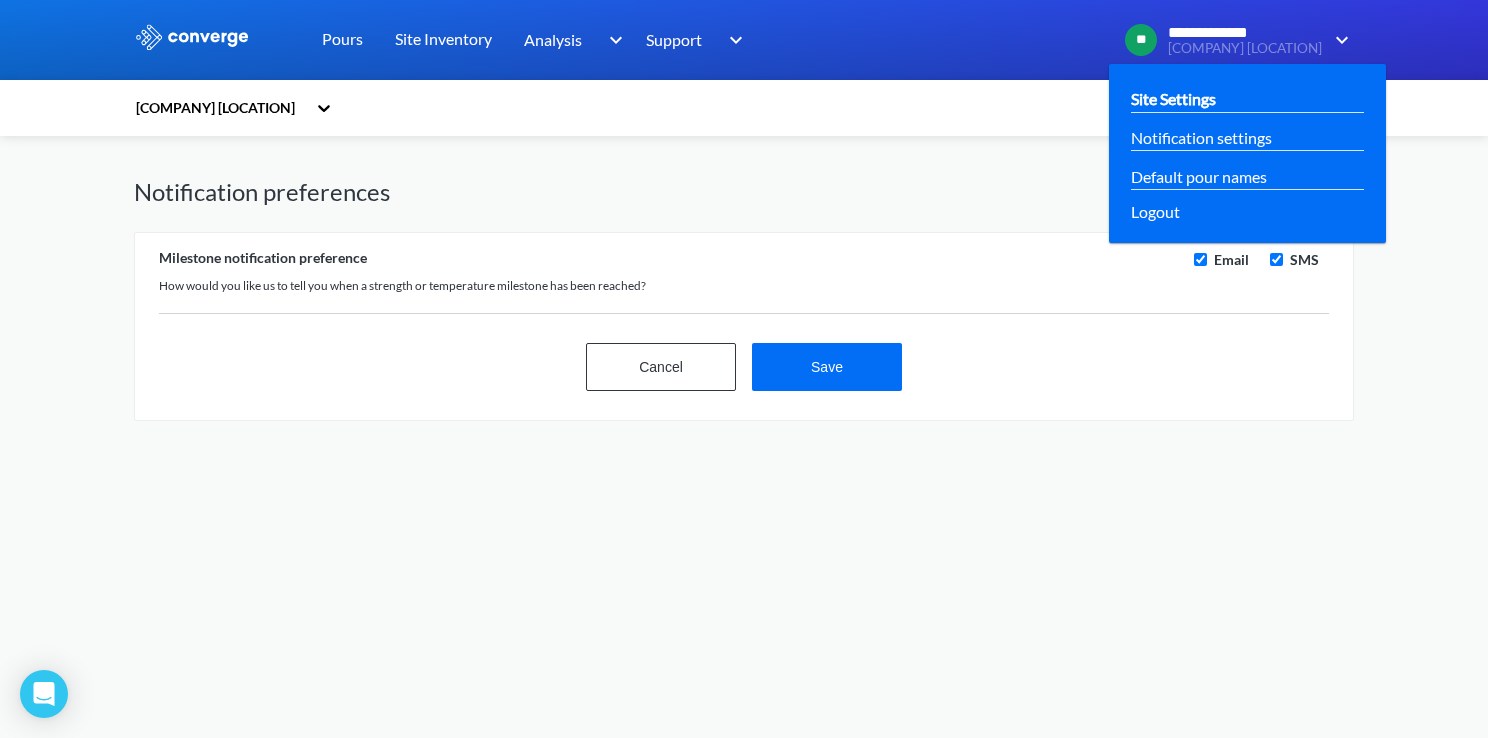 click on "Site Settings" at bounding box center (1173, 98) 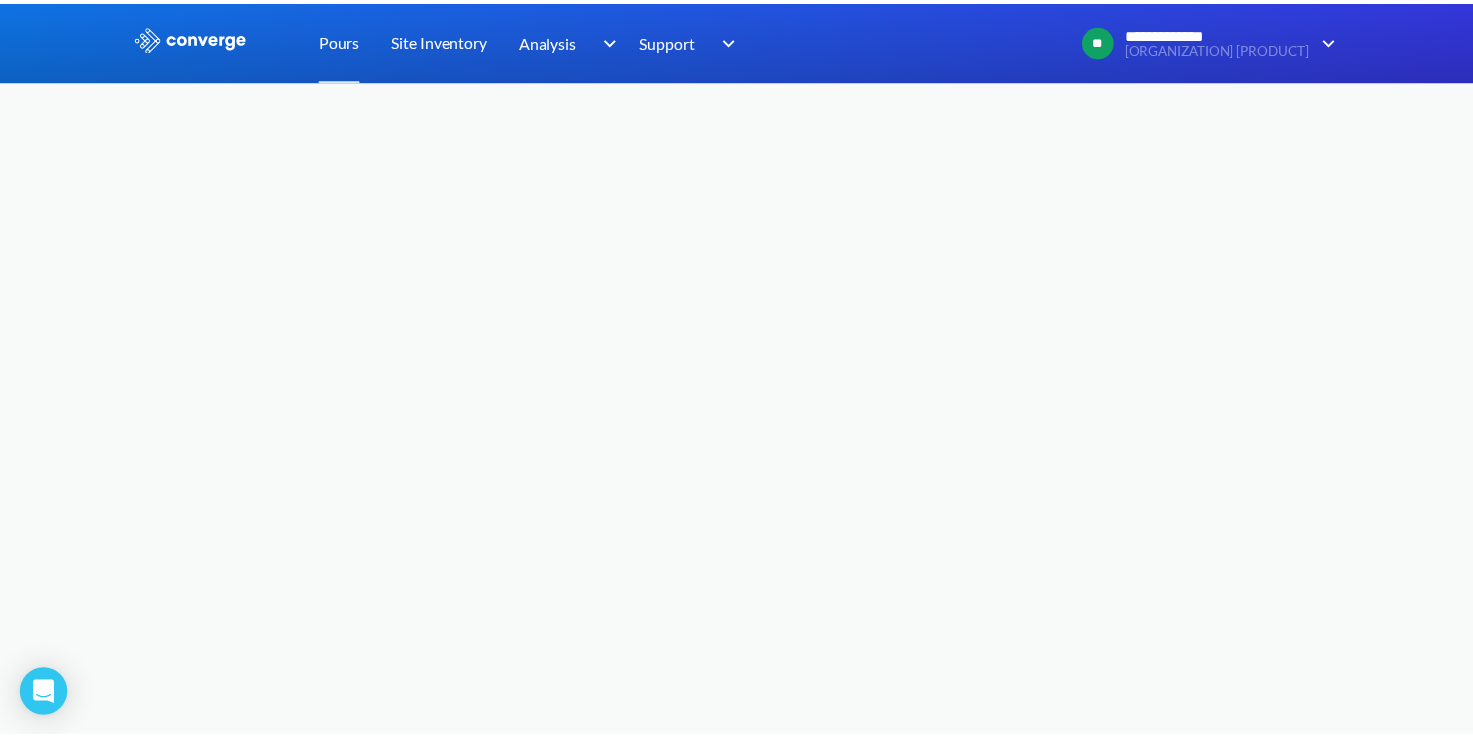 scroll, scrollTop: 0, scrollLeft: 0, axis: both 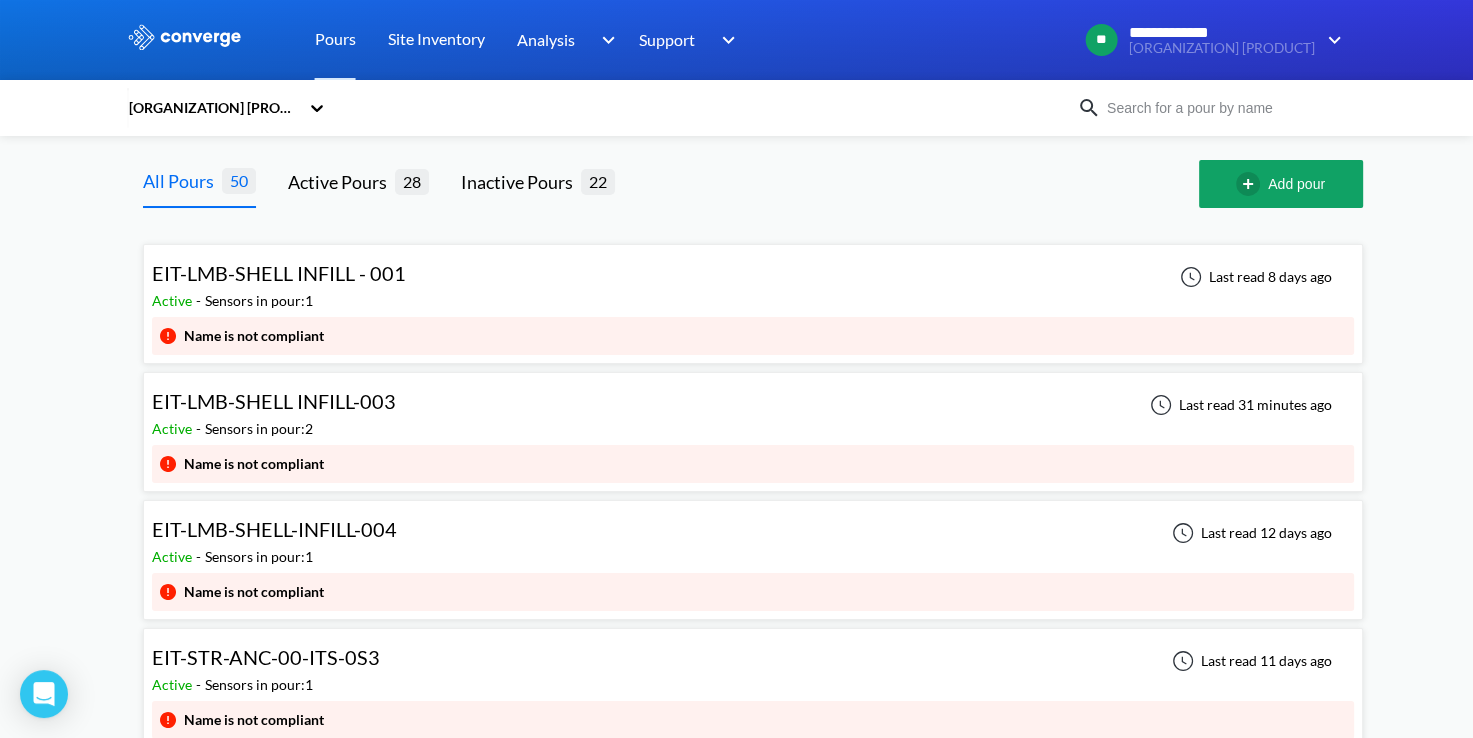 click on "**********" at bounding box center [736, 2888] 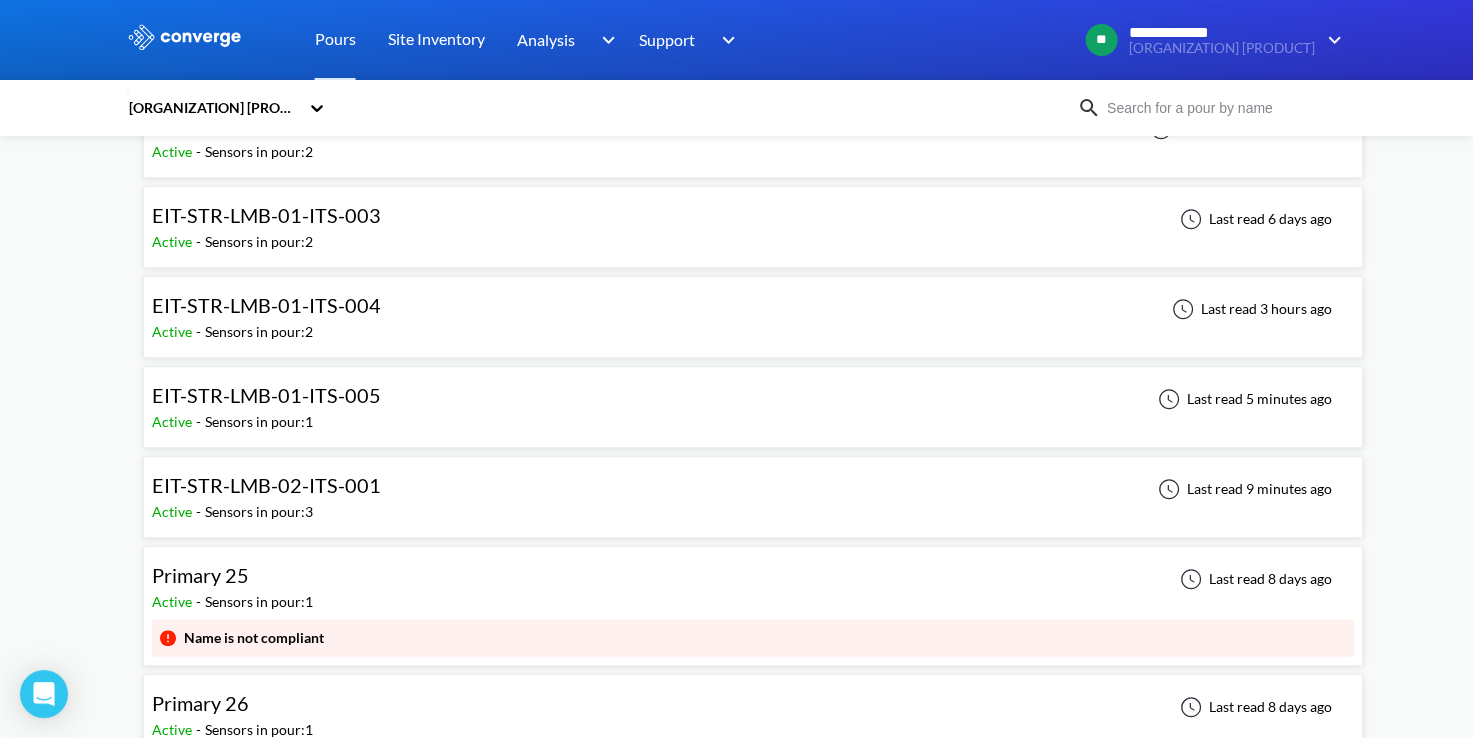 scroll, scrollTop: 1300, scrollLeft: 0, axis: vertical 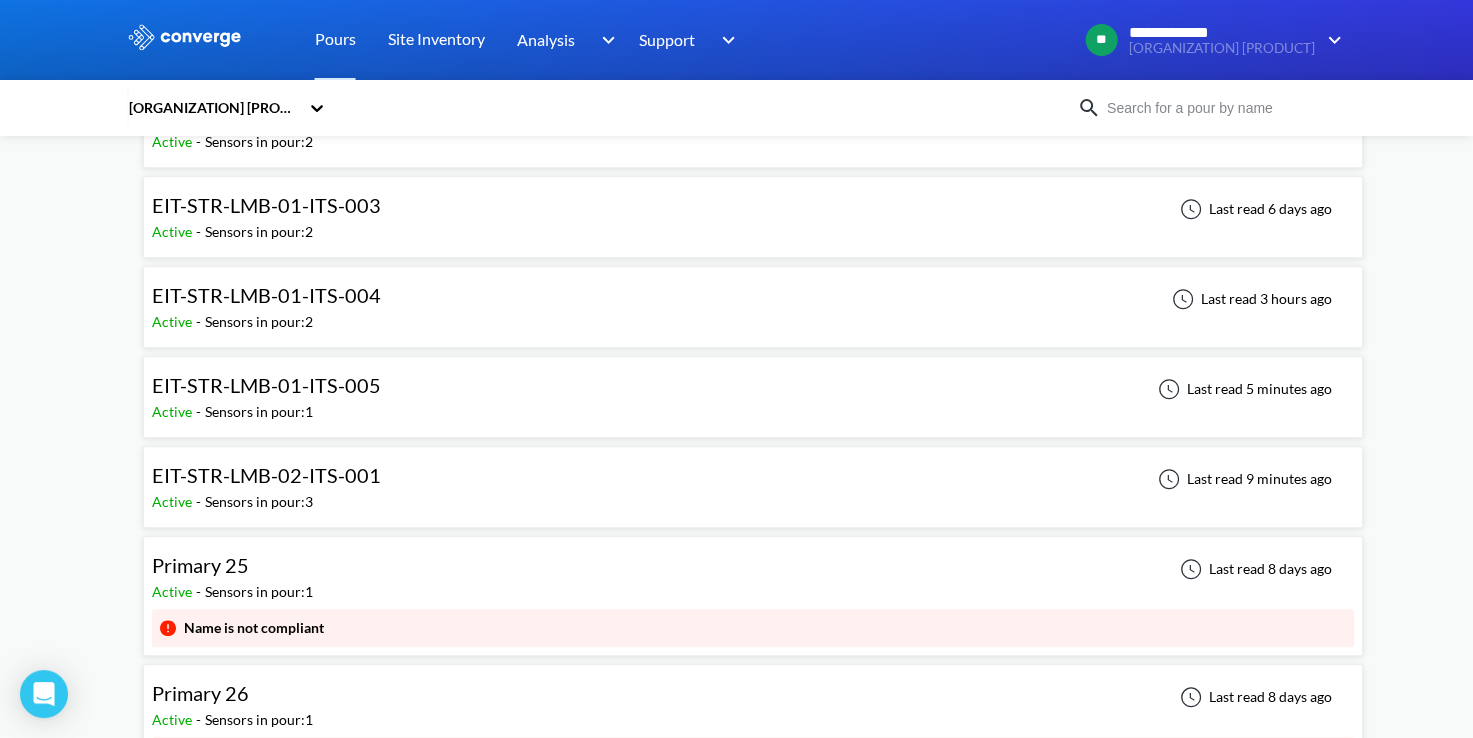 click on "EIT-STR-LMB-02-ITS-001" at bounding box center (271, 475) 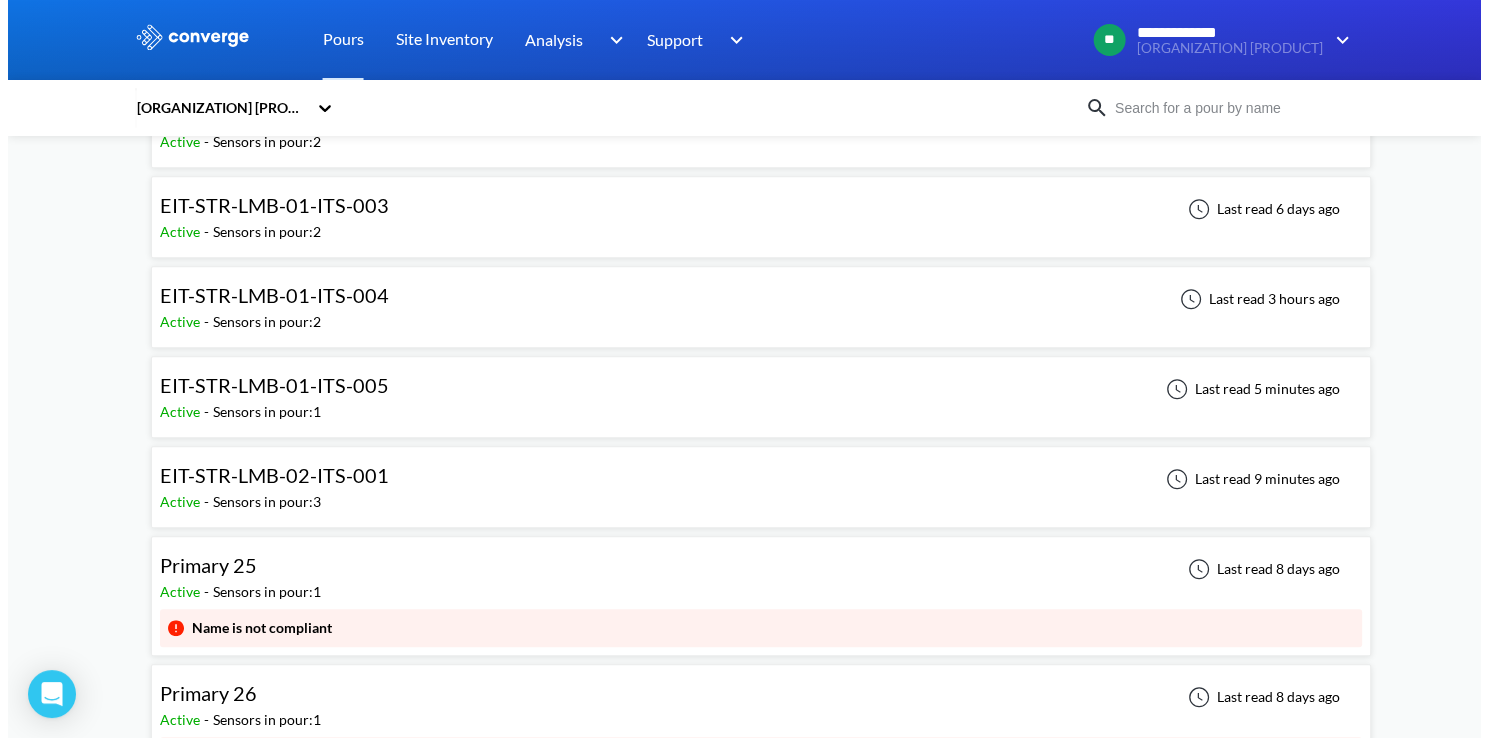 scroll, scrollTop: 0, scrollLeft: 0, axis: both 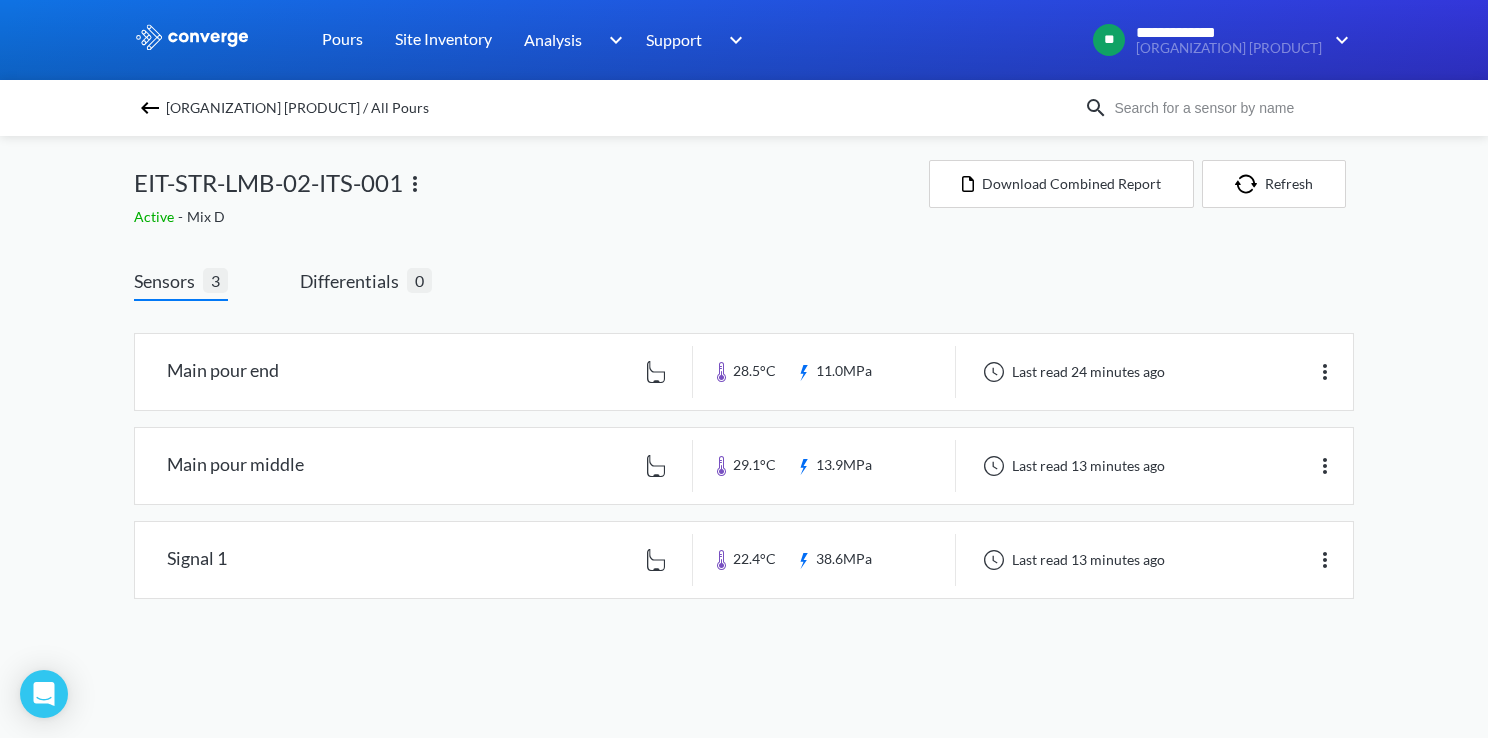 click on "Sensors 3 Differentials 0 Main pour end  28.5°C   11.0MPa Last read 24 minutes ago Main pour middle  29.1°C   13.9MPa Last read 13 minutes ago Signal 1 22.4°C   38.6MPa Last read 13 minutes ago" at bounding box center (744, 438) 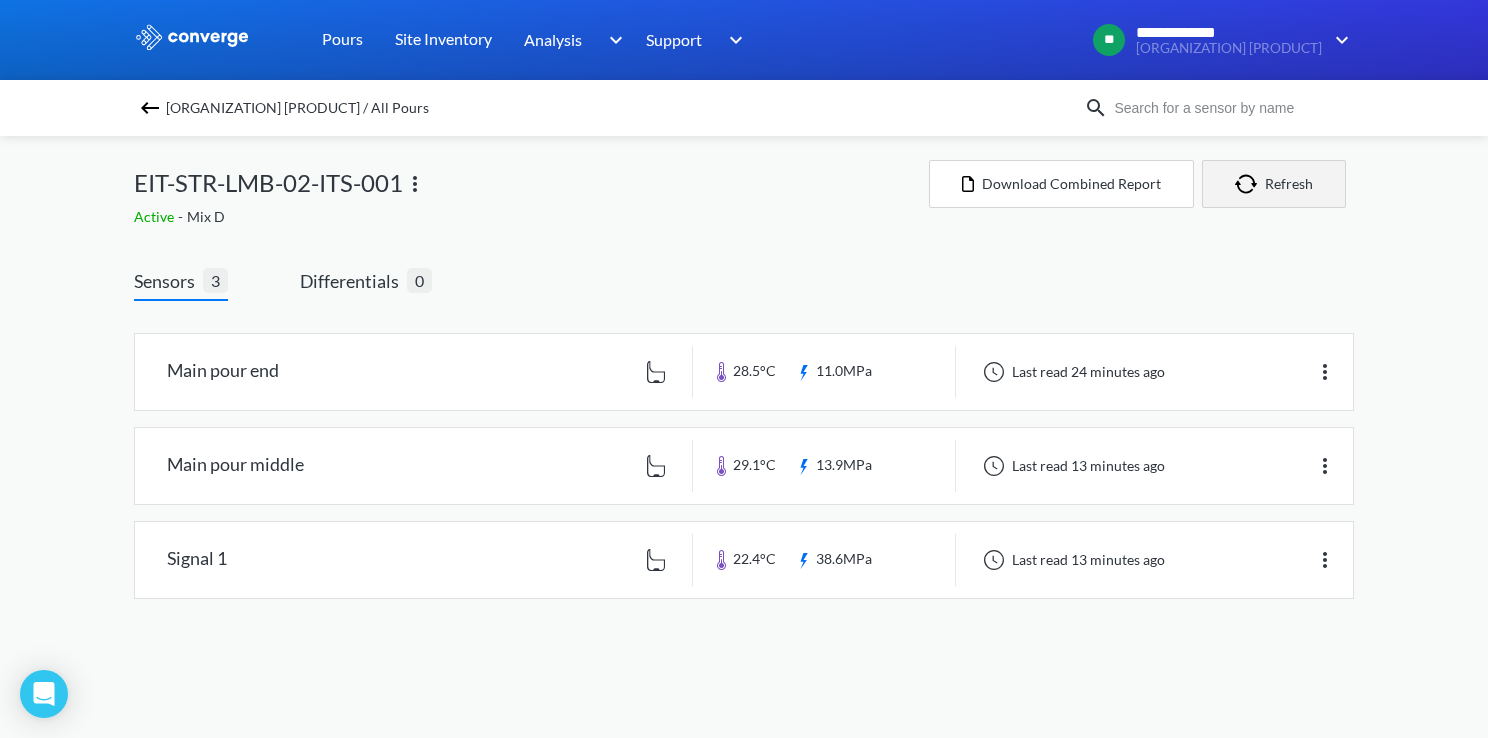 click on "Refresh" at bounding box center (1274, 184) 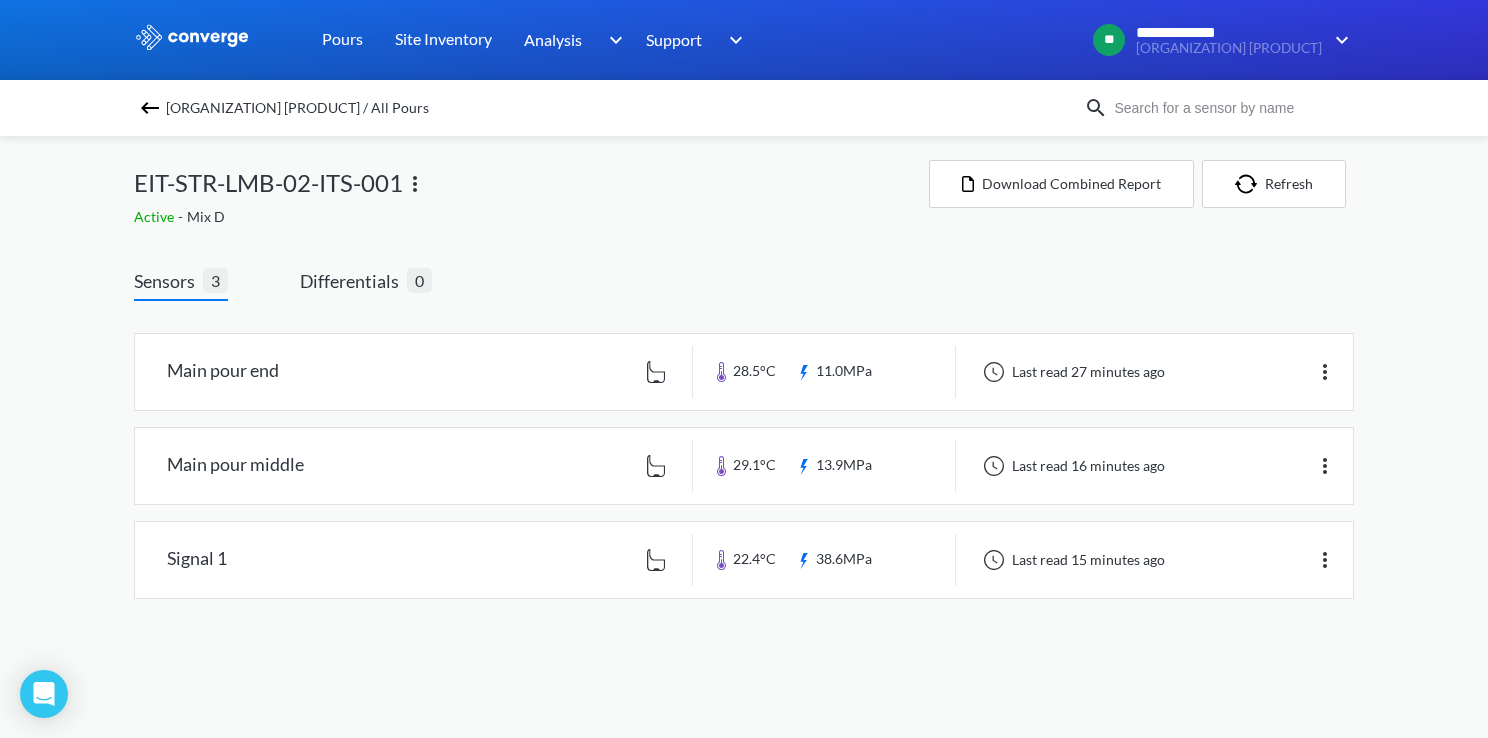 click on "**********" at bounding box center (744, 369) 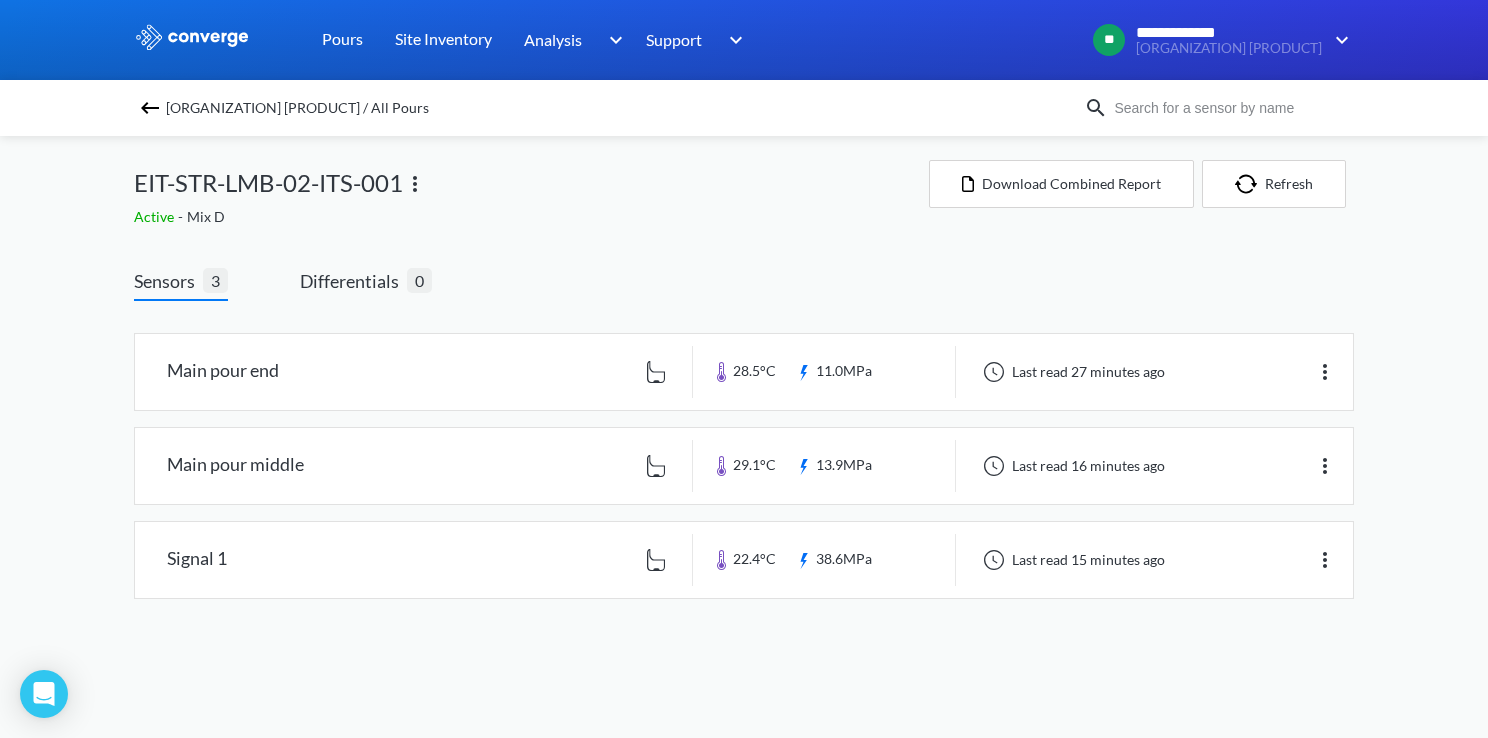 click on "Sensors 3 Differentials 0 Main pour end  28.5°C   11.0MPa Last read 27 minutes ago Main pour middle  29.1°C   13.9MPa Last read 16 minutes ago Signal 1 22.4°C   38.6MPa Last read 15 minutes ago" at bounding box center [744, 453] 